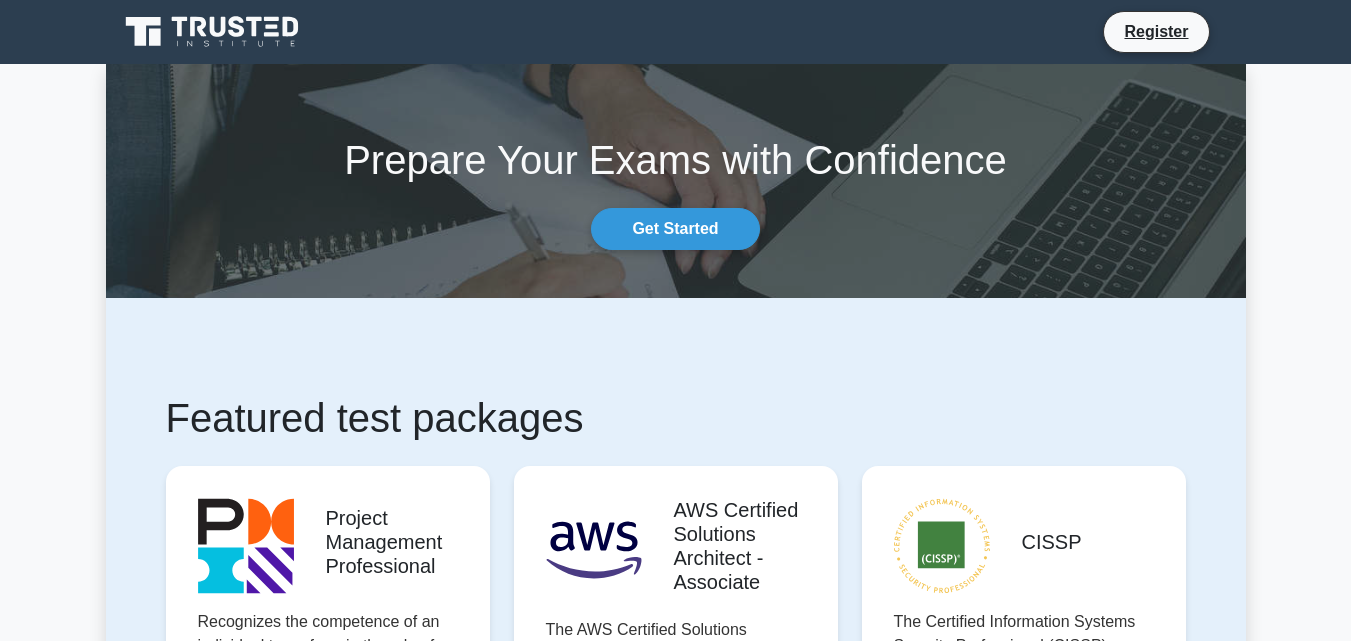 scroll, scrollTop: 0, scrollLeft: 0, axis: both 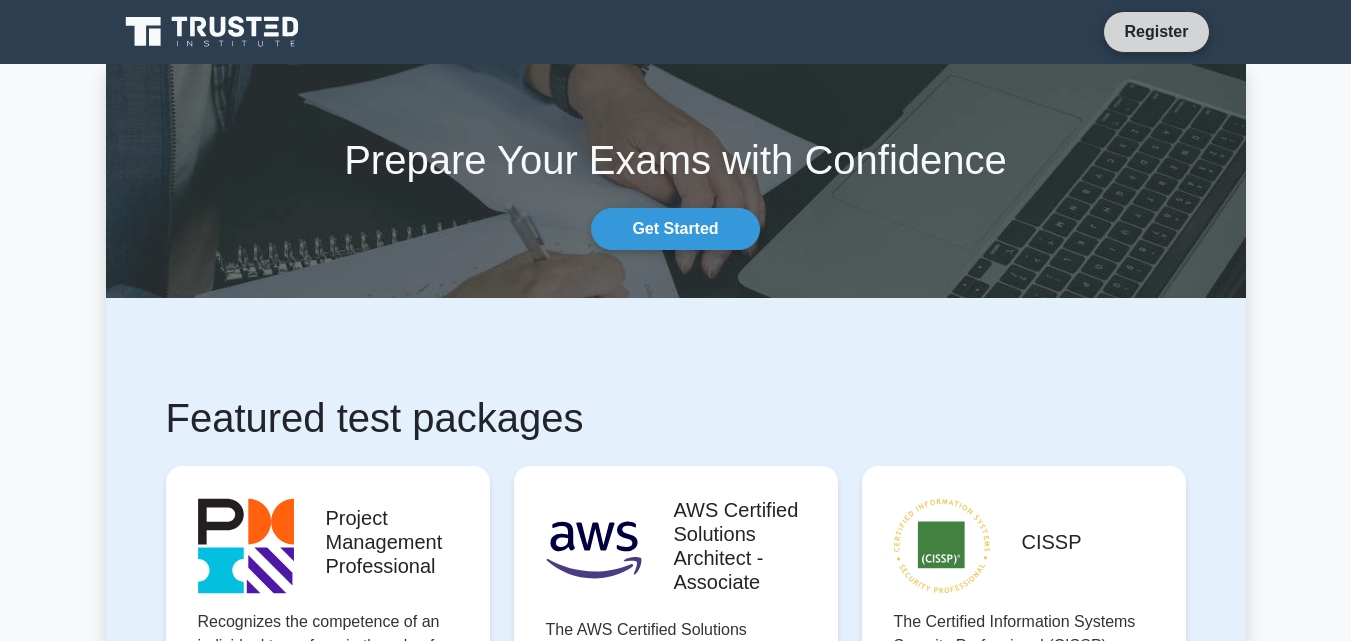 click on "Register" at bounding box center [1156, 31] 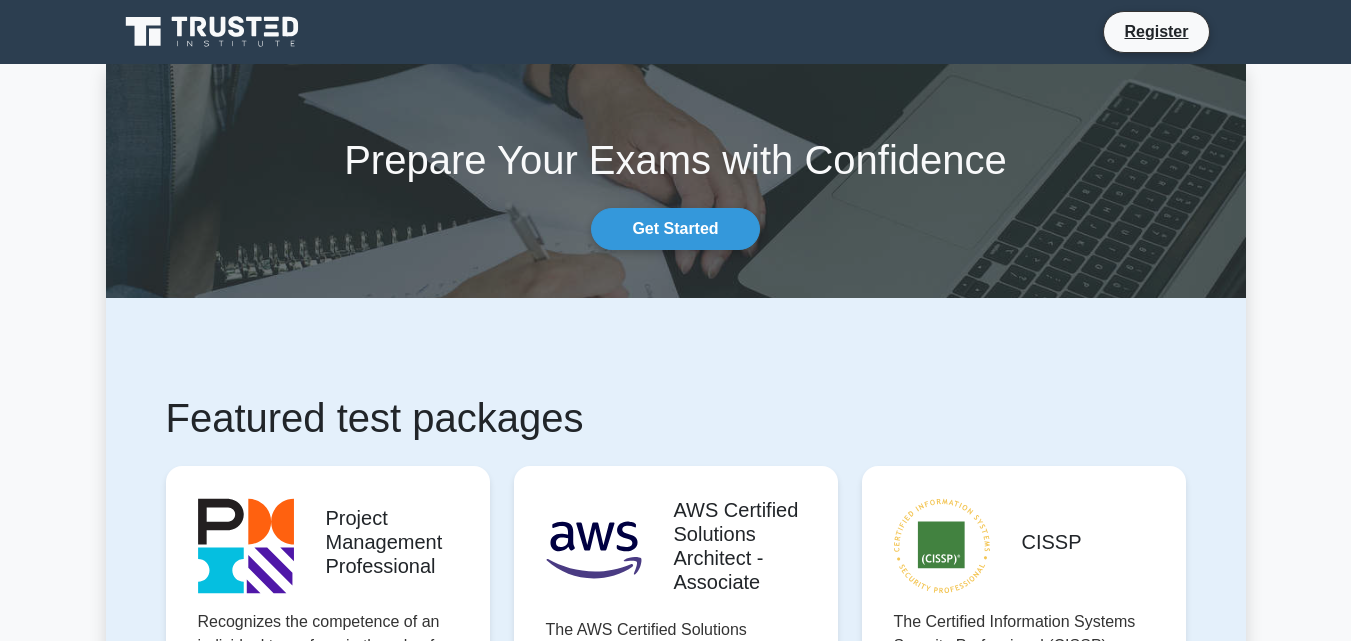 click on "Register" at bounding box center (675, 32) 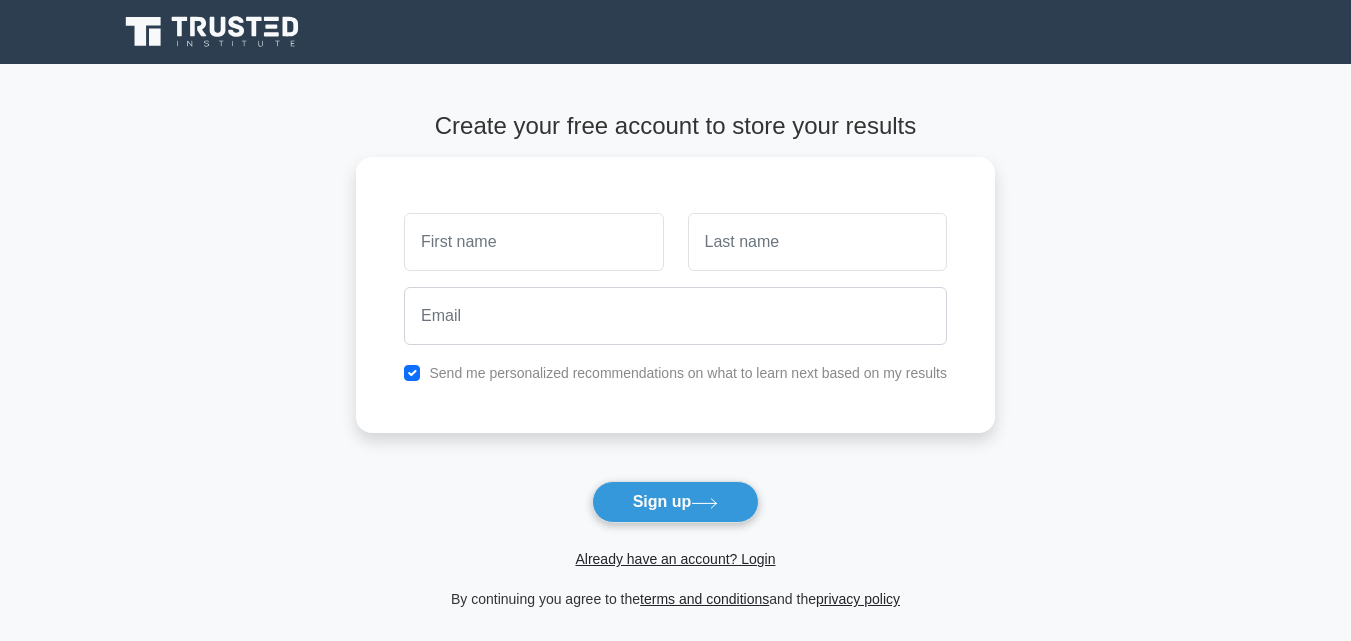 scroll, scrollTop: 0, scrollLeft: 0, axis: both 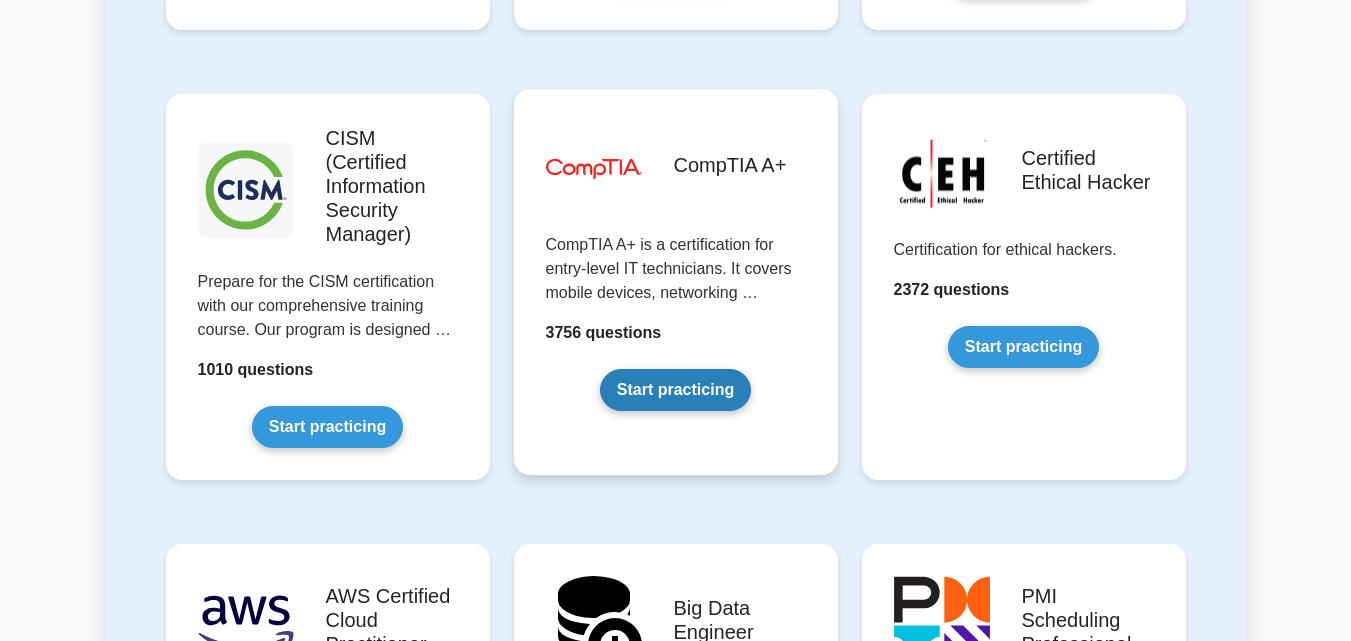 click on "Start practicing" at bounding box center (675, 390) 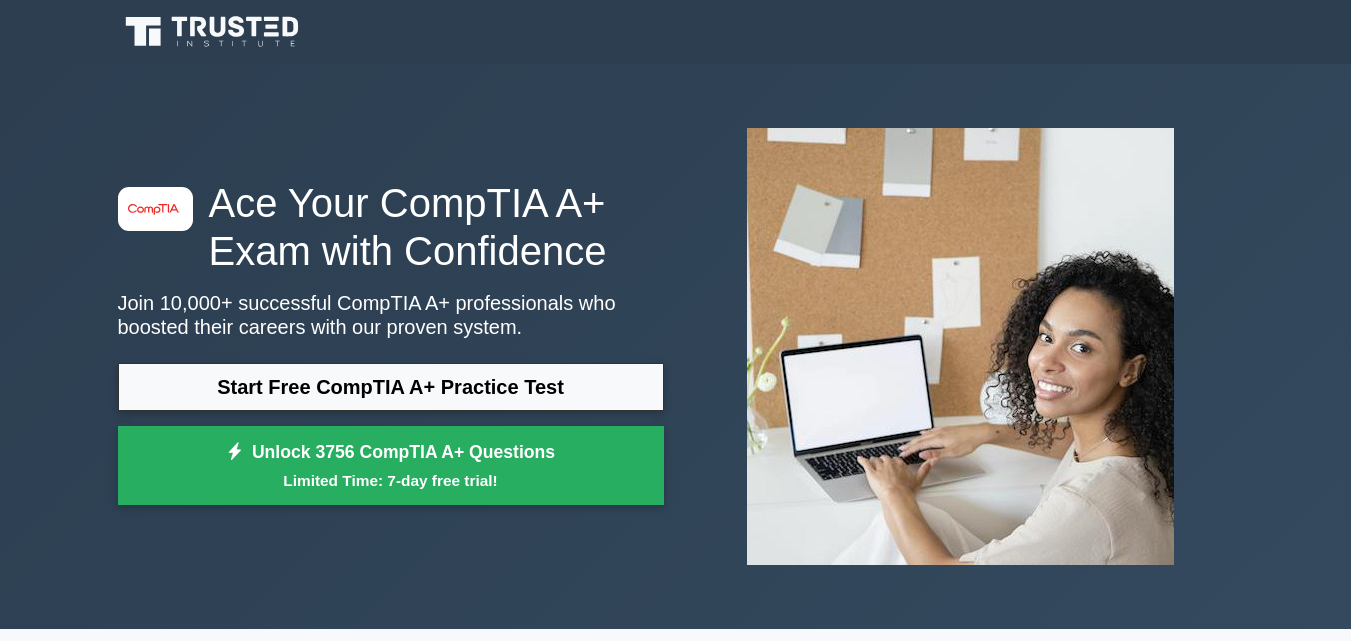 scroll, scrollTop: 0, scrollLeft: 0, axis: both 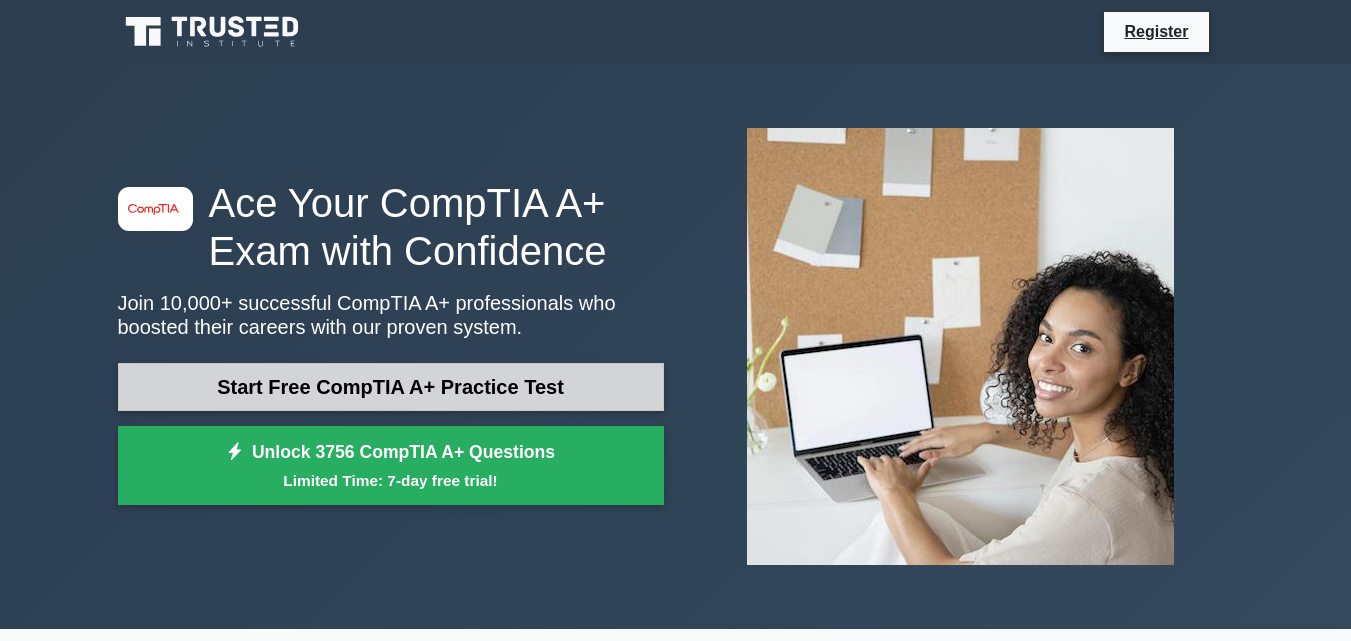 click on "Start Free CompTIA A+ Practice Test" at bounding box center [391, 387] 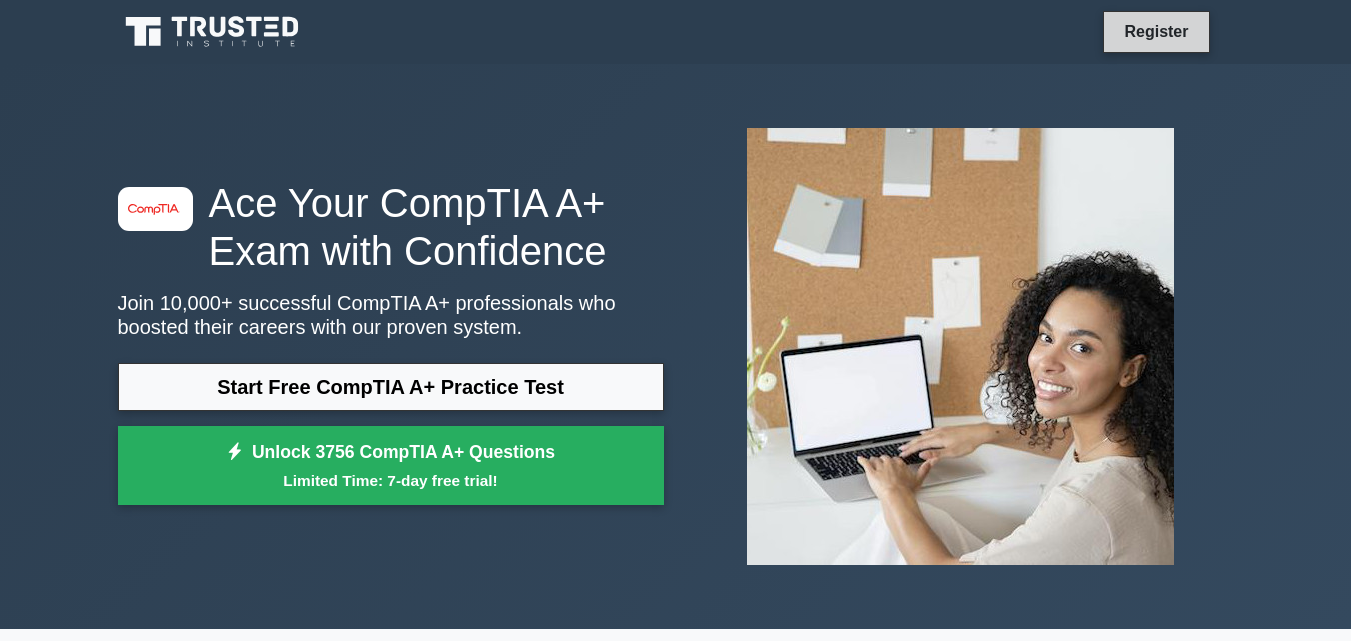 click on "Register" at bounding box center [1156, 31] 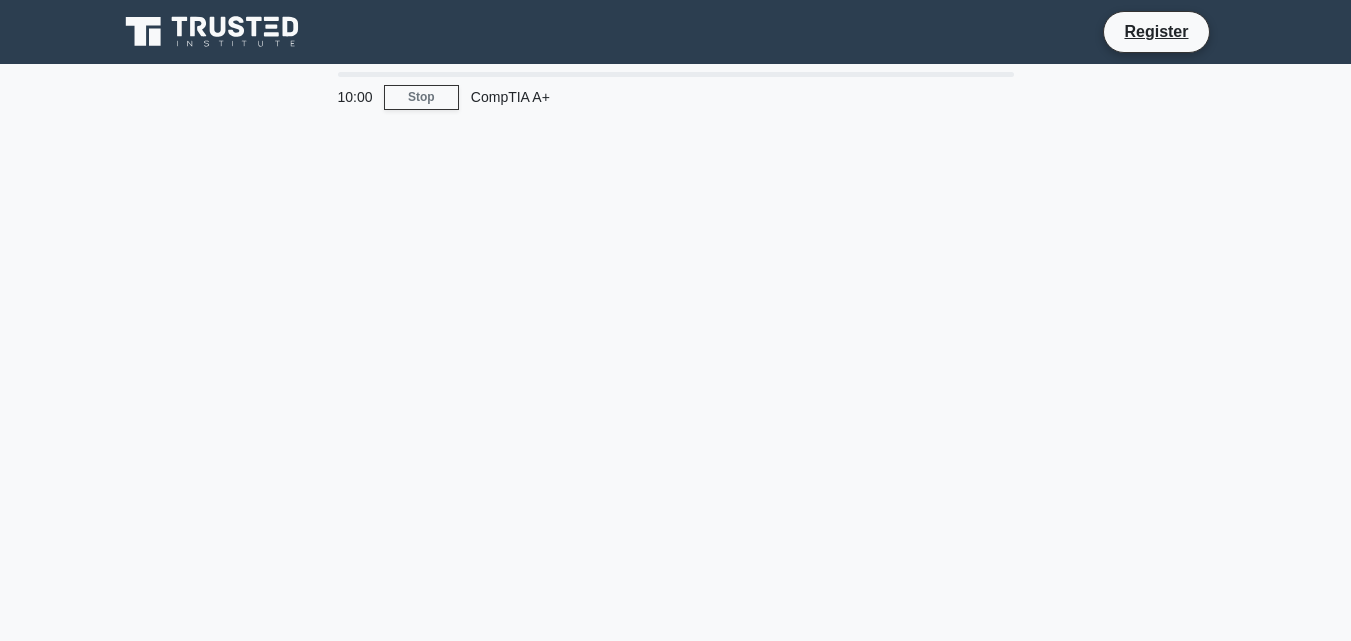 scroll, scrollTop: 0, scrollLeft: 0, axis: both 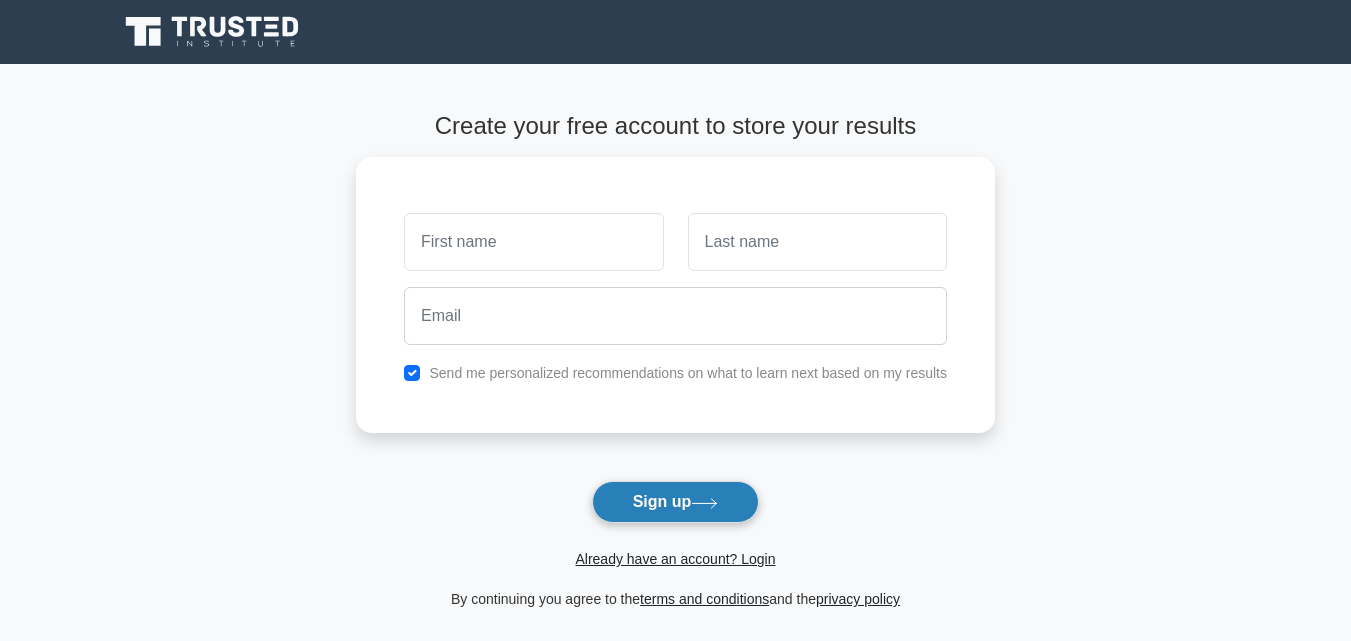 click on "Sign up" at bounding box center [676, 502] 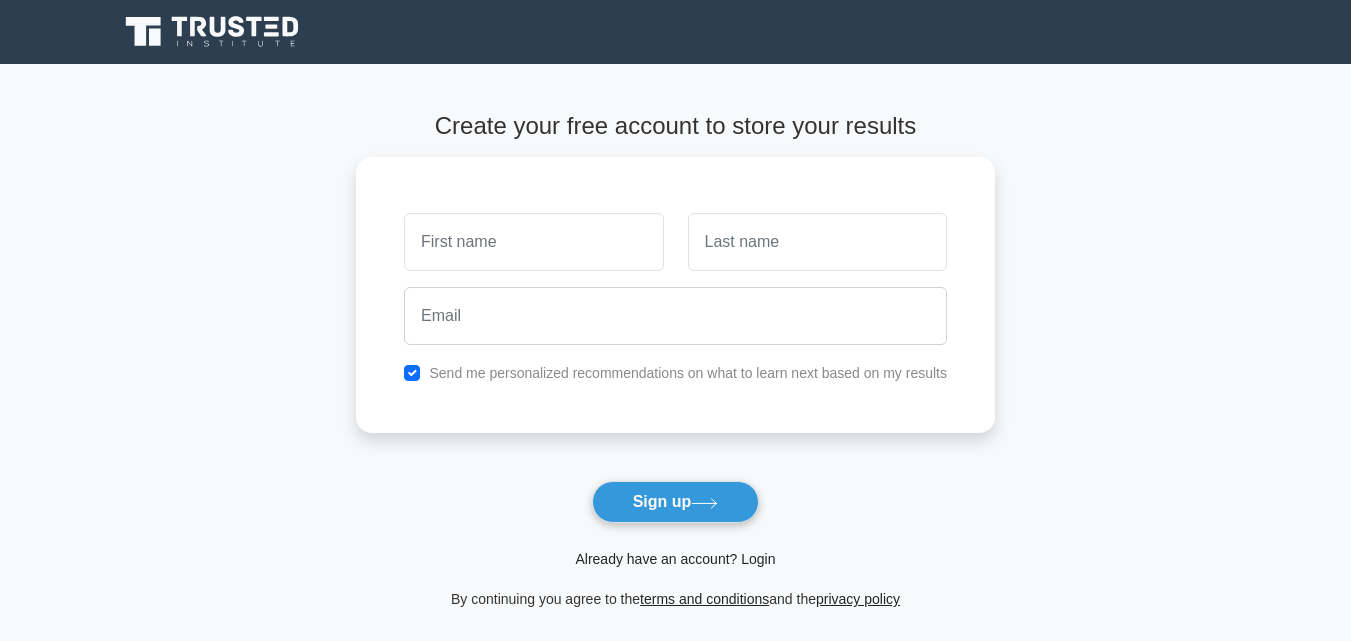 click on "Already have an account? Login" at bounding box center [675, 559] 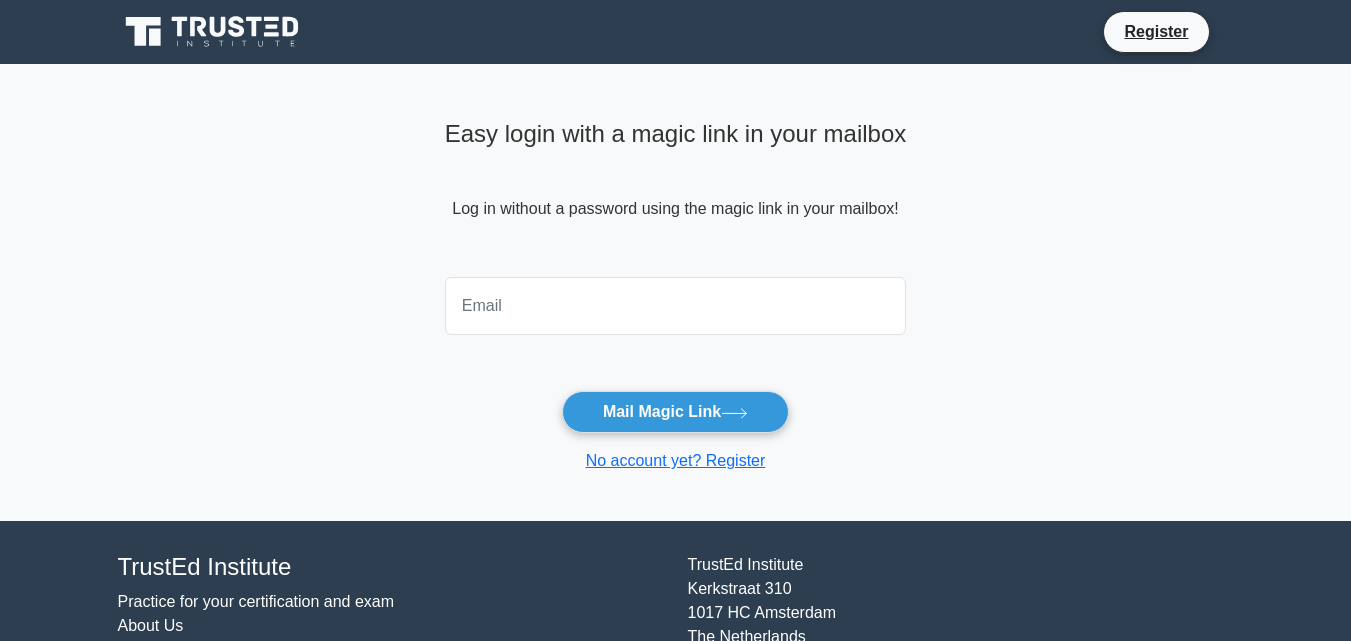 scroll, scrollTop: 0, scrollLeft: 0, axis: both 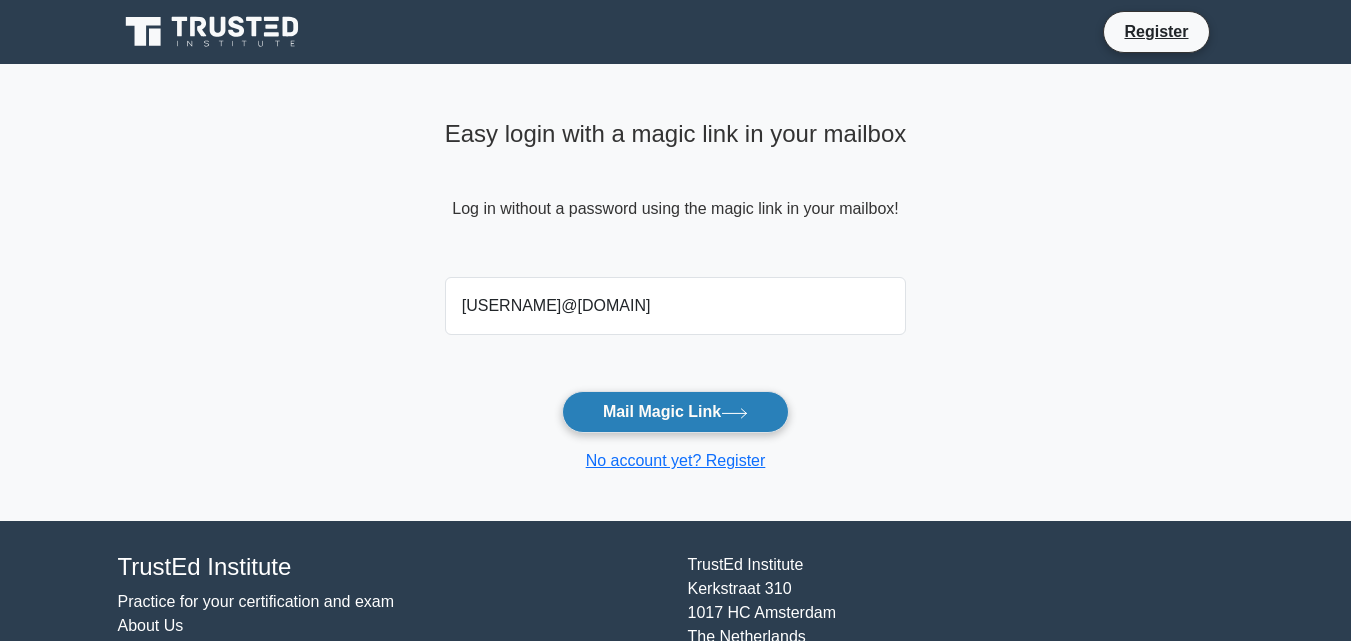 type on "nfsutachano@sanmateo.edu.co" 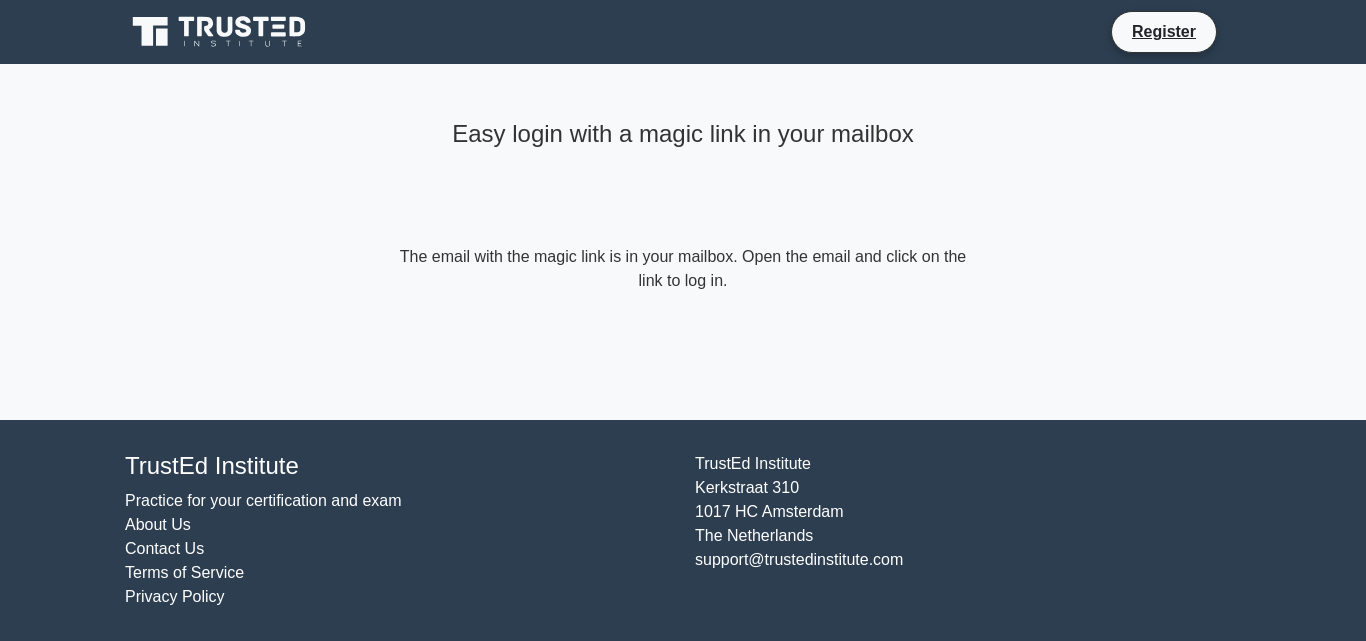scroll, scrollTop: 0, scrollLeft: 0, axis: both 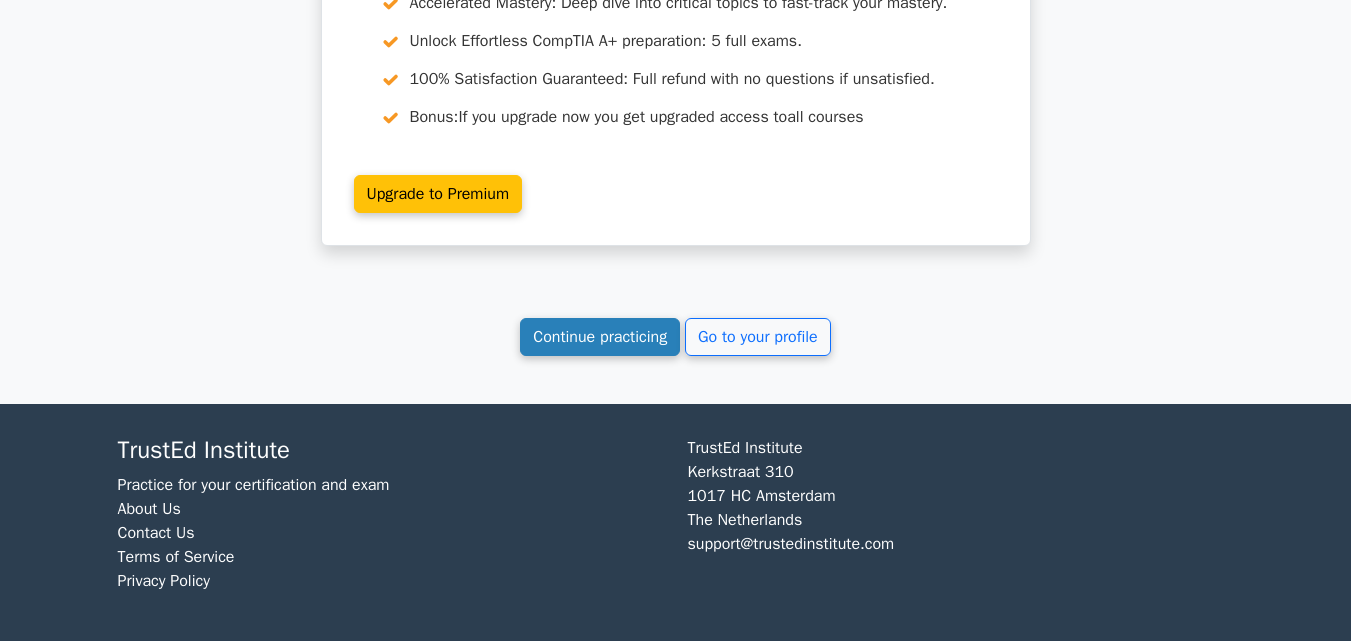 click on "Continue practicing" at bounding box center [600, 337] 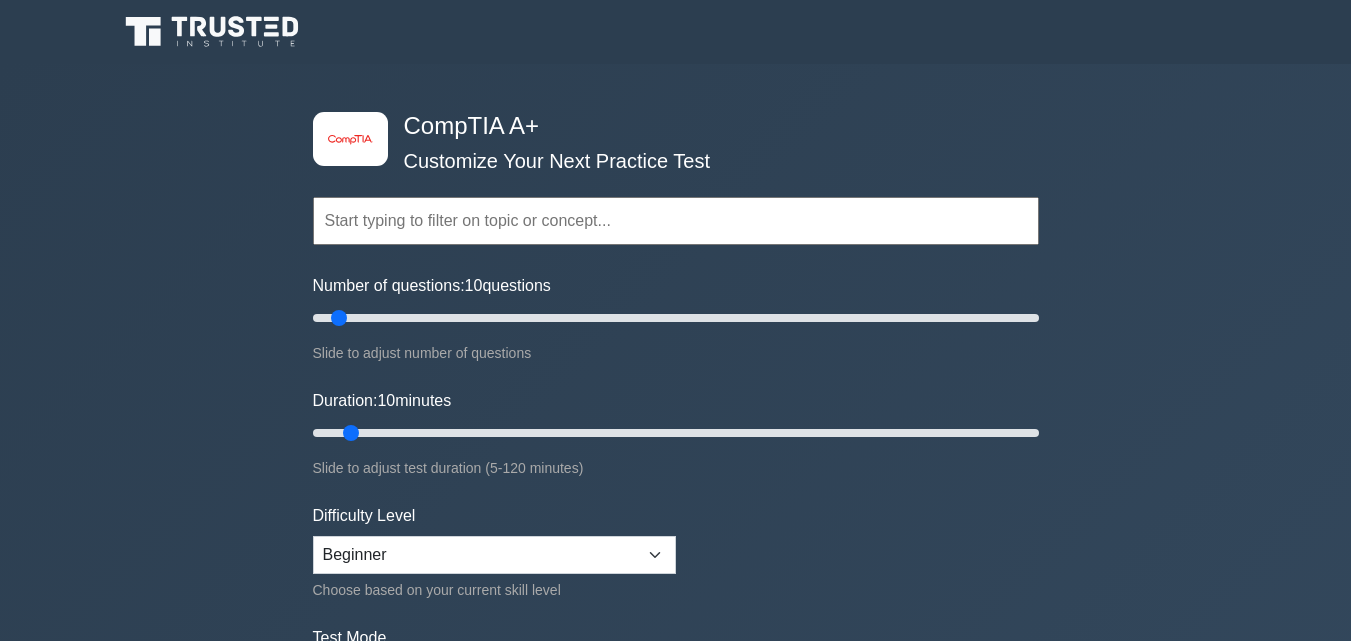 scroll, scrollTop: 0, scrollLeft: 0, axis: both 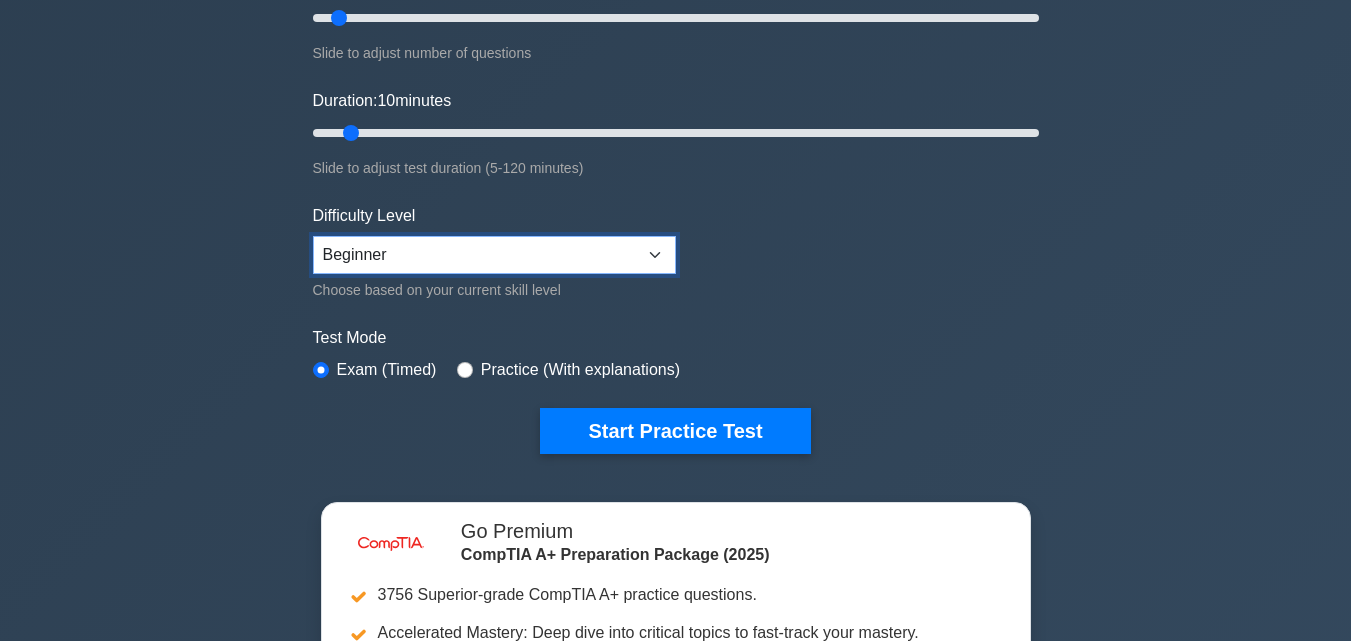 click on "Beginner
Intermediate
Expert" at bounding box center (494, 255) 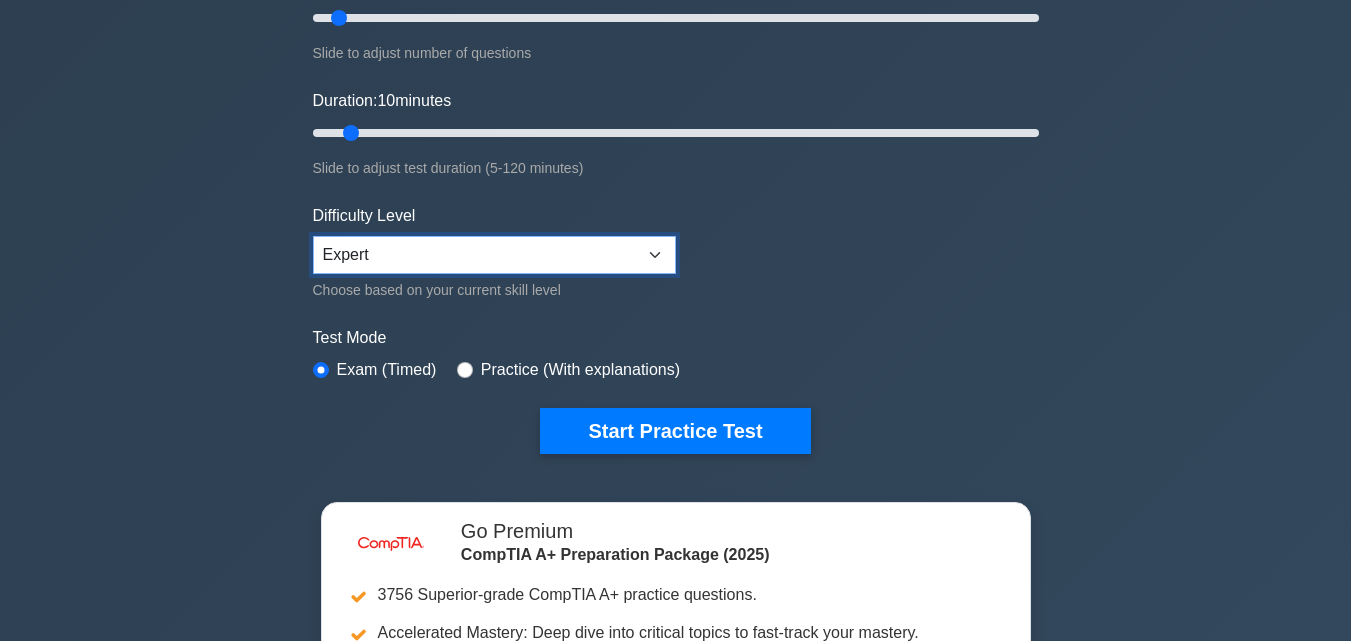 click on "Beginner
Intermediate
Expert" at bounding box center (494, 255) 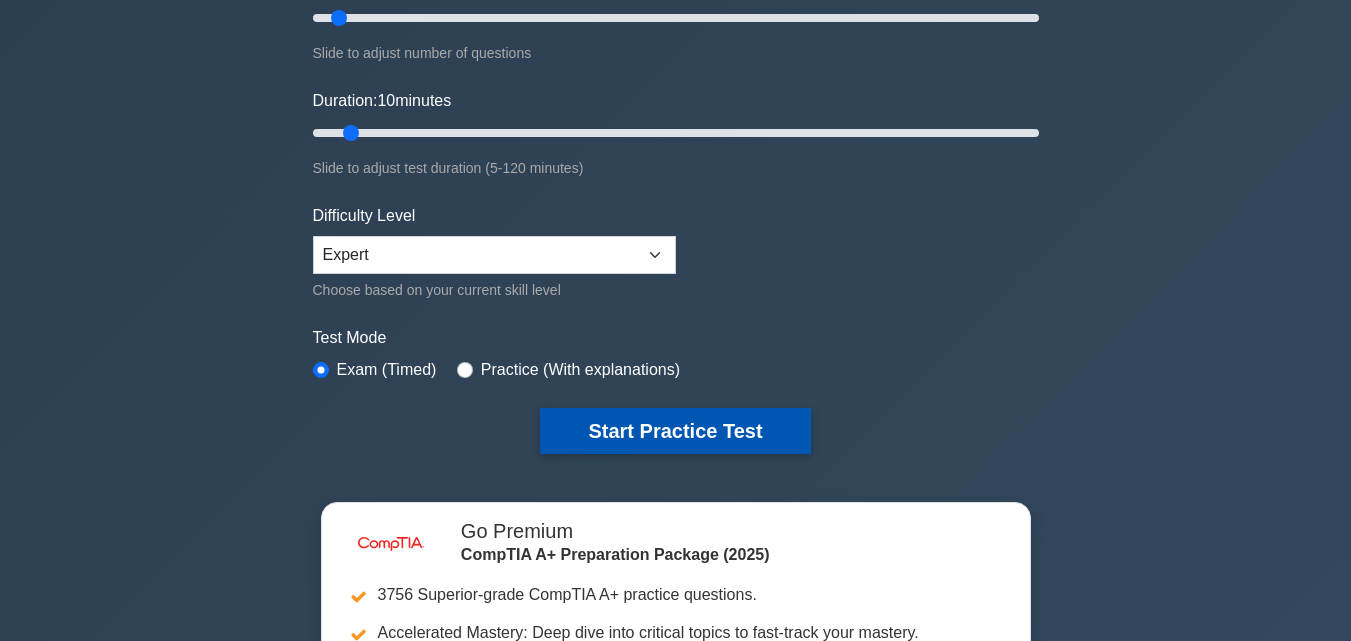 click on "Start Practice Test" at bounding box center (675, 431) 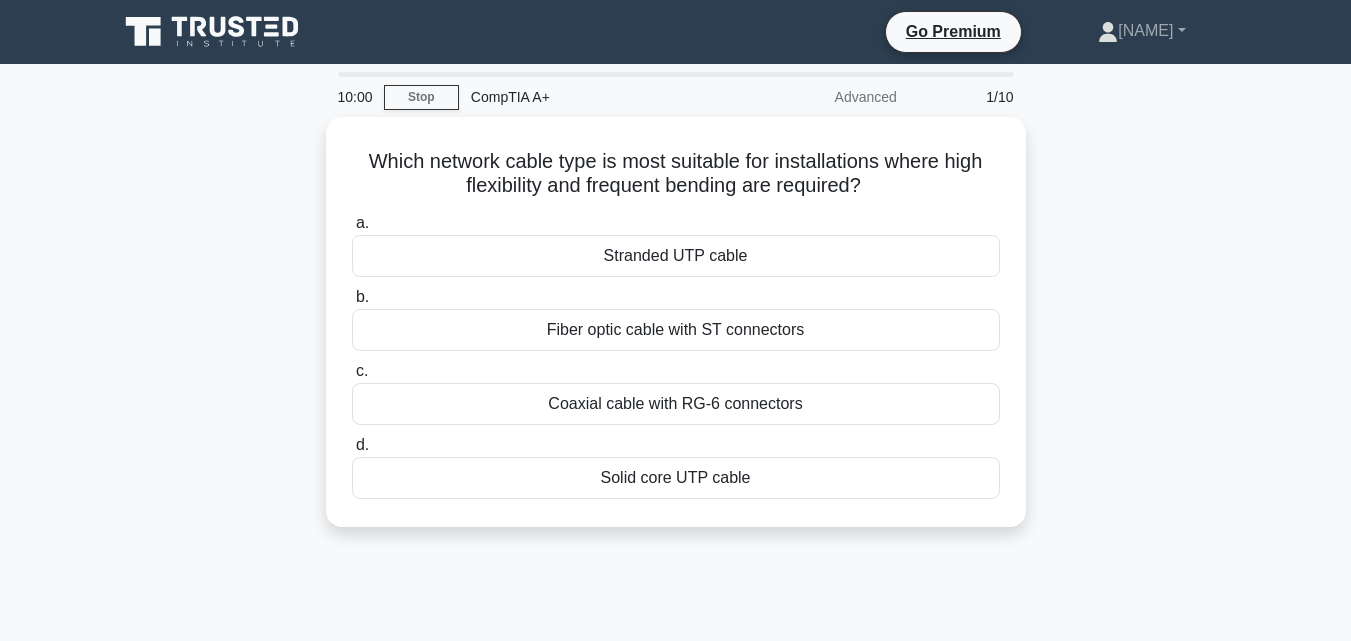scroll, scrollTop: 0, scrollLeft: 0, axis: both 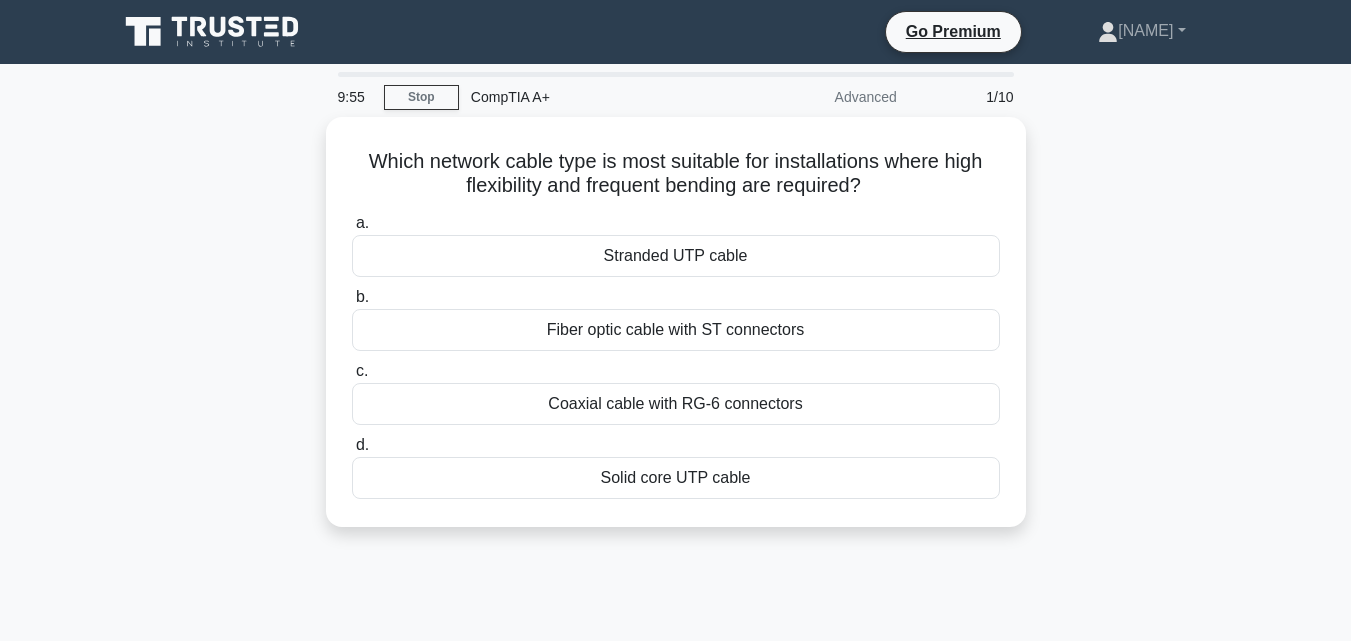 click on "Which network cable type is most suitable for installations where high flexibility and frequent bending are required?
.spinner_0XTQ{transform-origin:center;animation:spinner_y6GP .75s linear infinite}@keyframes spinner_y6GP{100%{transform:rotate(360deg)}}
a.
Stranded UTP cable
b. c. d." at bounding box center [676, 334] 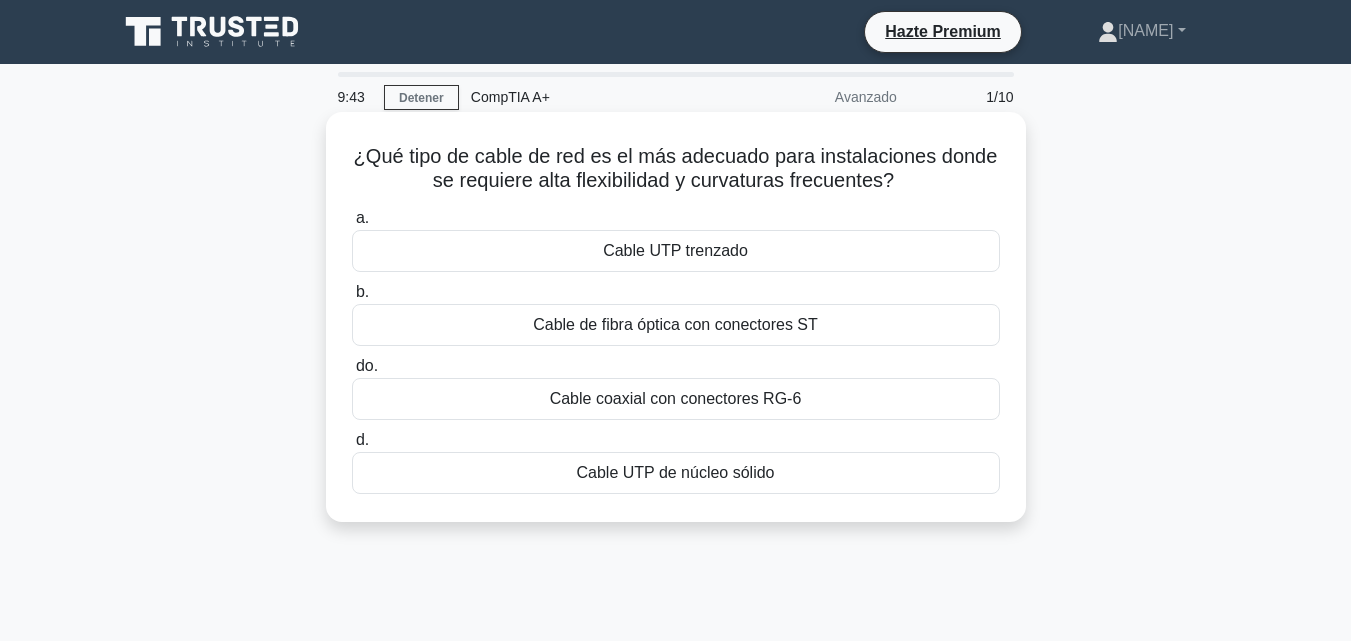 click on "Cable coaxial con conectores RG-6" at bounding box center [676, 398] 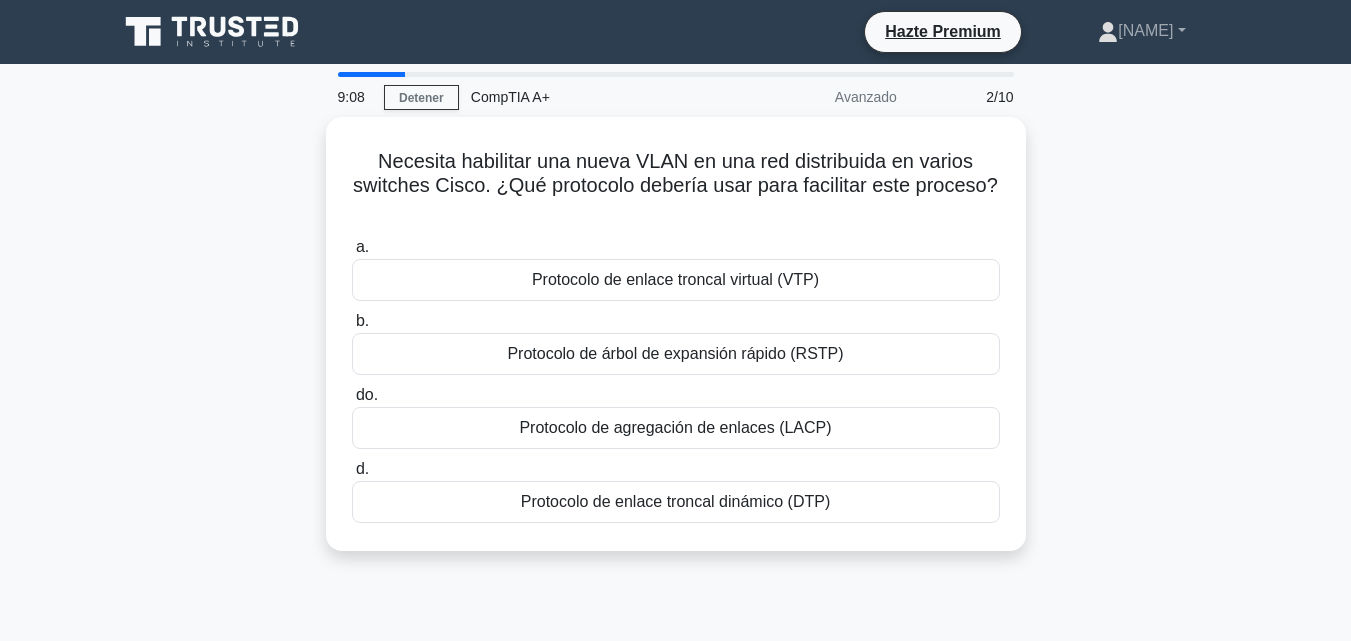 click on "Necesita habilitar una nueva VLAN en una red distribuida en varios switches Cisco. ¿Qué protocolo debería usar para facilitar este proceso?
.spinner_0XTQ{transform-origin:center;animation:spinner_y6GP .75s linear infinite}@keyframes spinner_y6GP{100%{transform:rotate(360deg)}}
a.
Protocolo de enlace troncal virtual (VTP)
b. do. d." at bounding box center [676, 346] 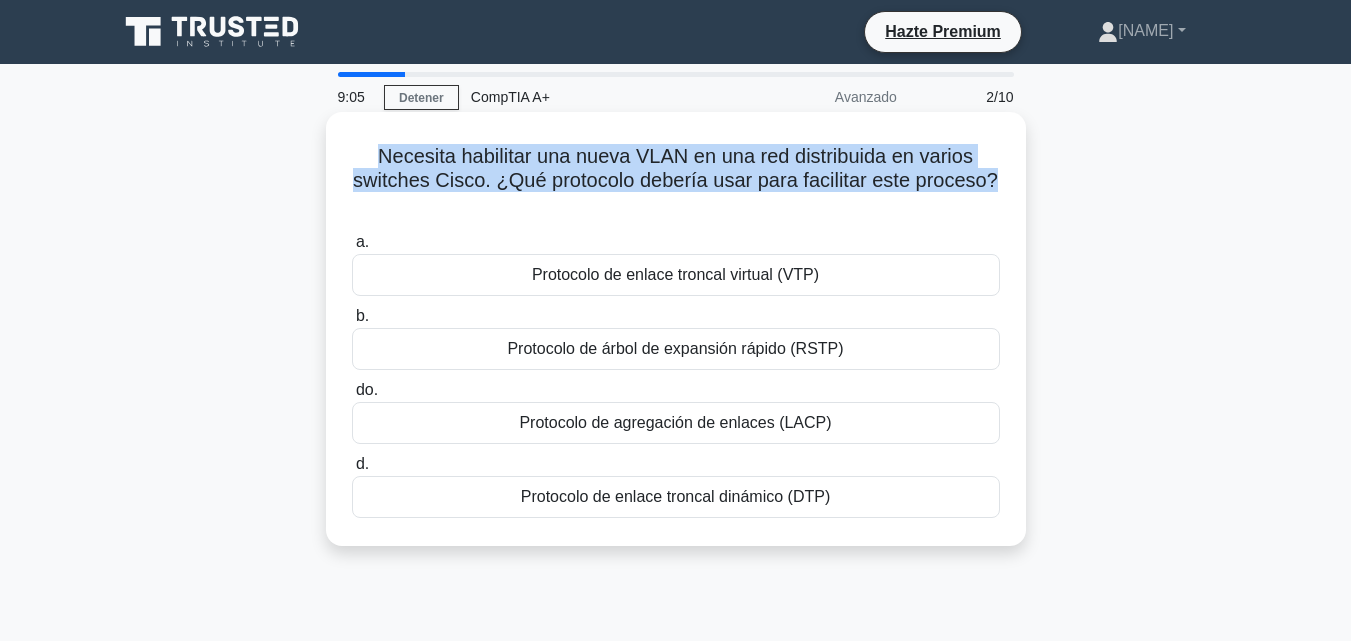 drag, startPoint x: 1011, startPoint y: 188, endPoint x: 376, endPoint y: 166, distance: 635.381 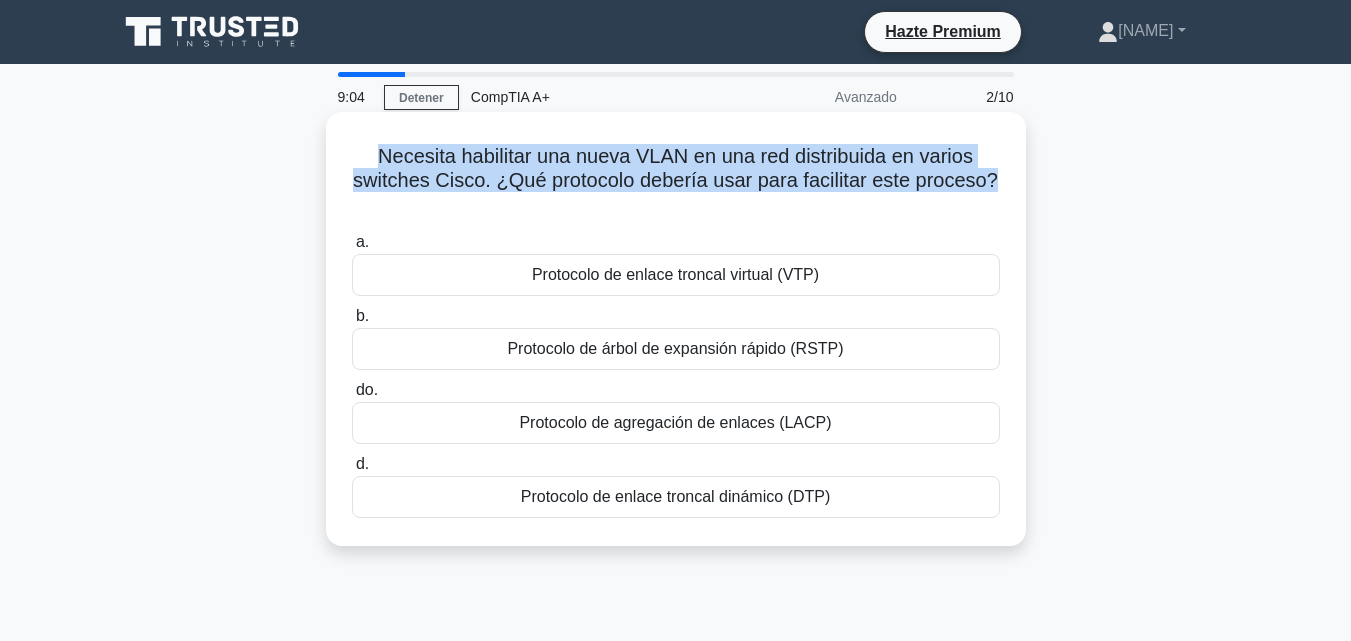 copy on "Necesita habilitar una nueva VLAN en una red distribuida en varios switches Cisco. ¿Qué protocolo debería usar para facilitar este proceso?" 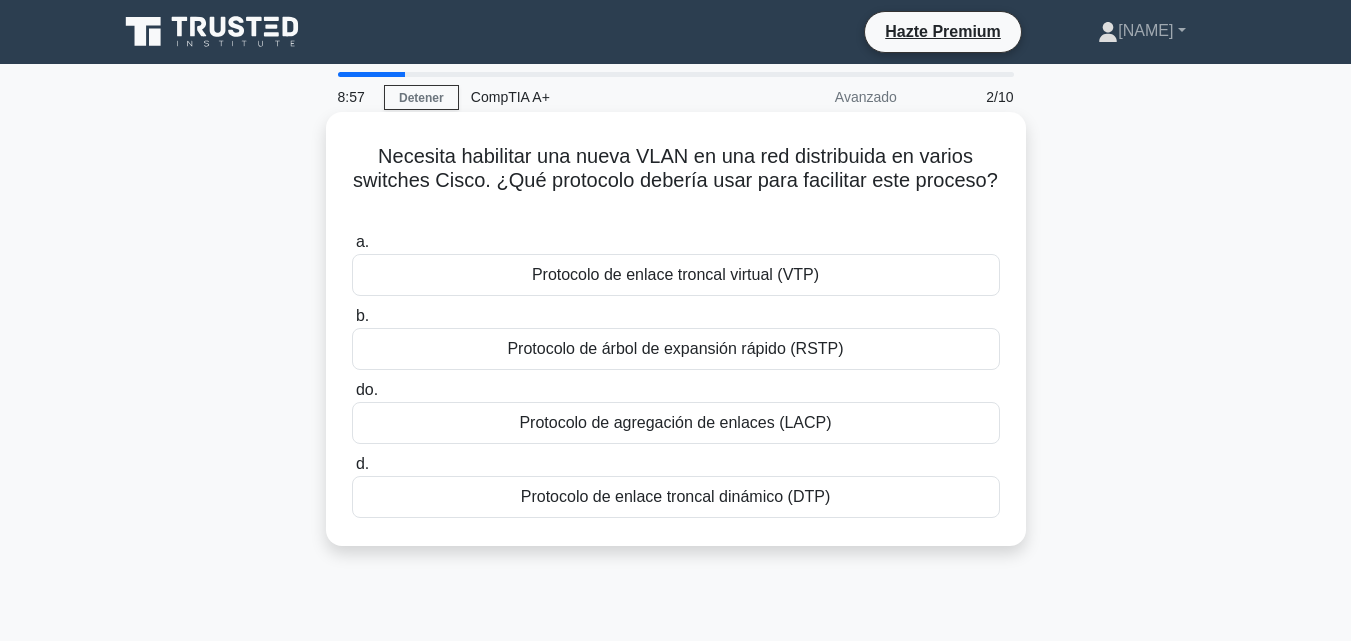 click on "Necesita habilitar una nueva VLAN en una red distribuida en varios switches Cisco. ¿Qué protocolo debería usar para facilitar este proceso?
.spinner_0XTQ{transform-origin:center;animation:spinner_y6GP .75s linear infinite}@keyframes spinner_y6GP{100%{transform:rotate(360deg)}}
a.
Protocolo de enlace troncal virtual (VTP)
b. d." at bounding box center (676, 329) 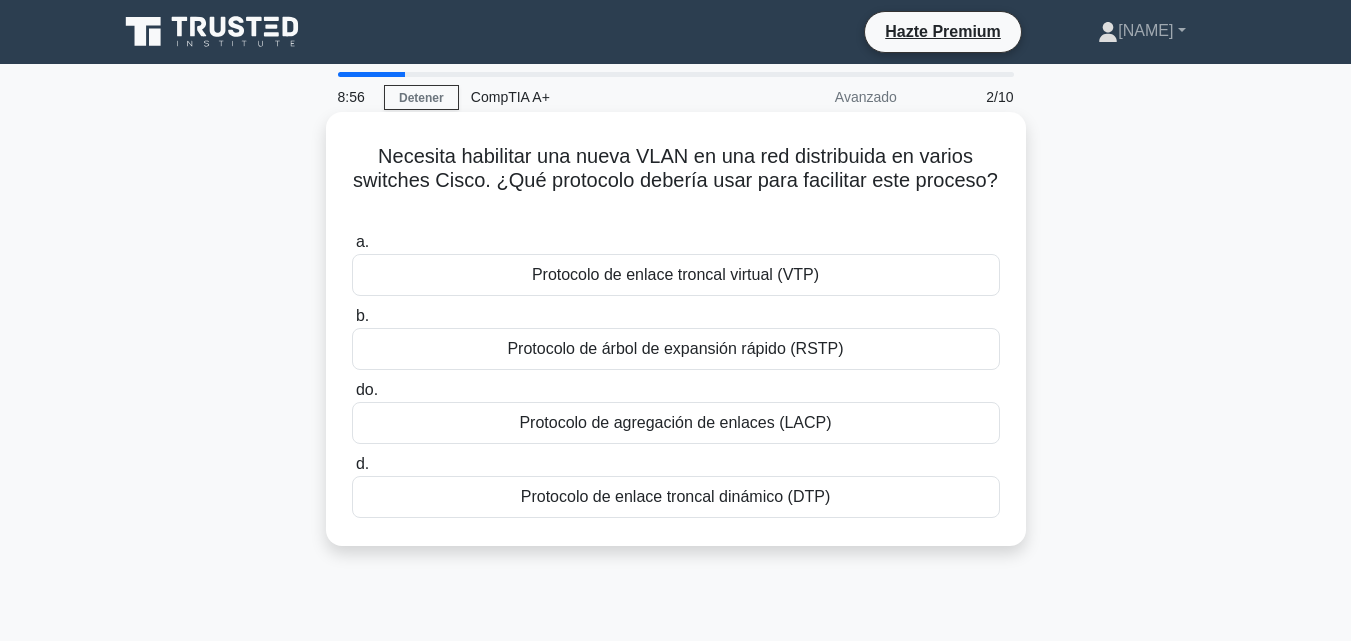 click on "Protocolo de enlace troncal virtual (VTP)" at bounding box center (675, 274) 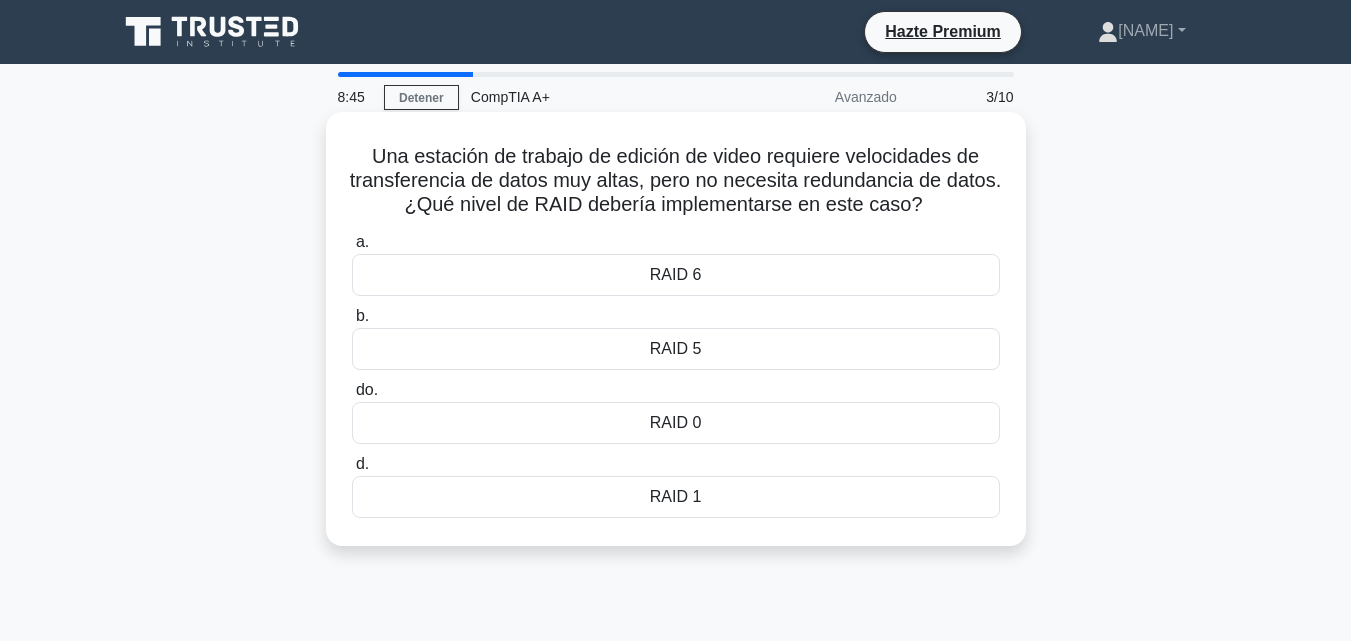 click on "RAID 0" at bounding box center [676, 422] 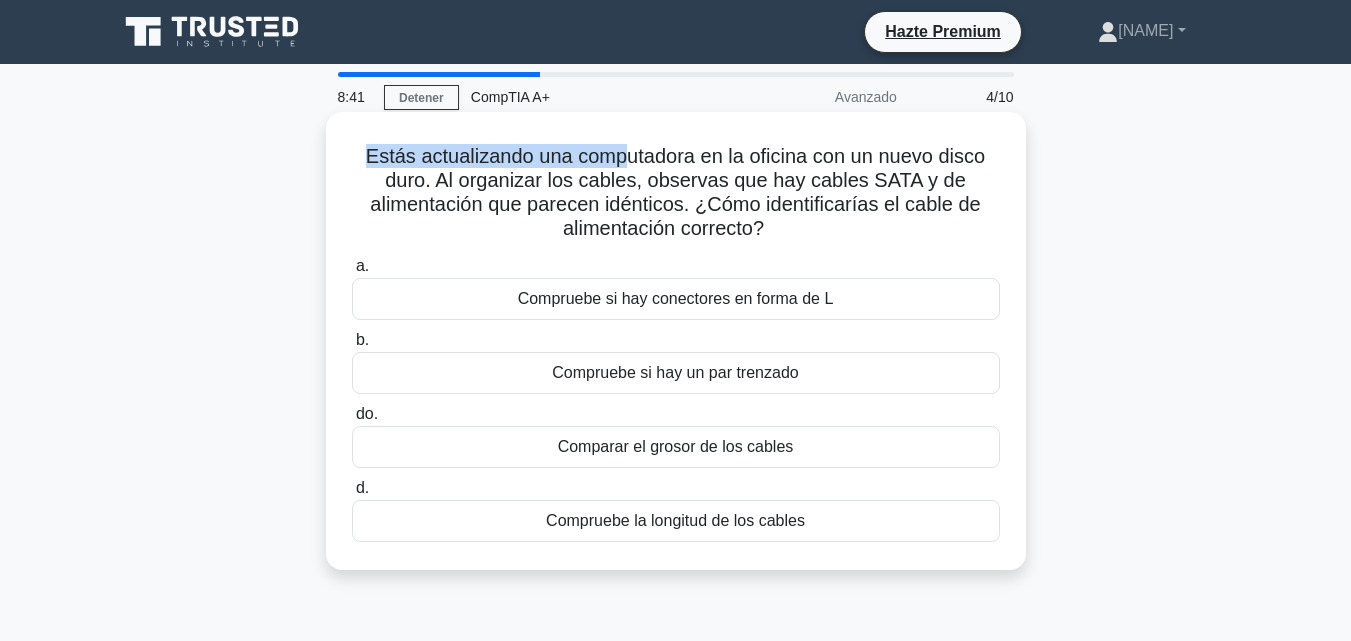 drag, startPoint x: 362, startPoint y: 160, endPoint x: 631, endPoint y: 155, distance: 269.04648 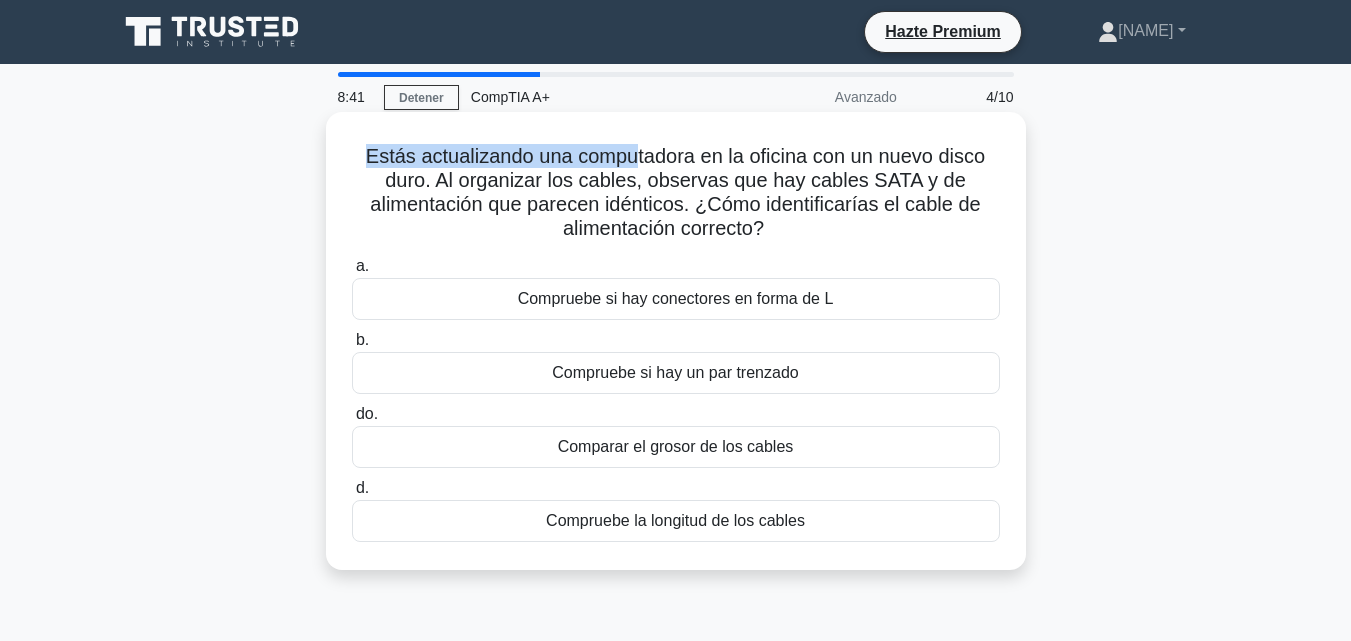 click on "Estás actualizando una computadora en la oficina con un nuevo disco duro. Al organizar los cables, observas que hay cables SATA y de alimentación que parecen idénticos. ¿Cómo identificarías el cable de alimentación correcto?" at bounding box center [675, 192] 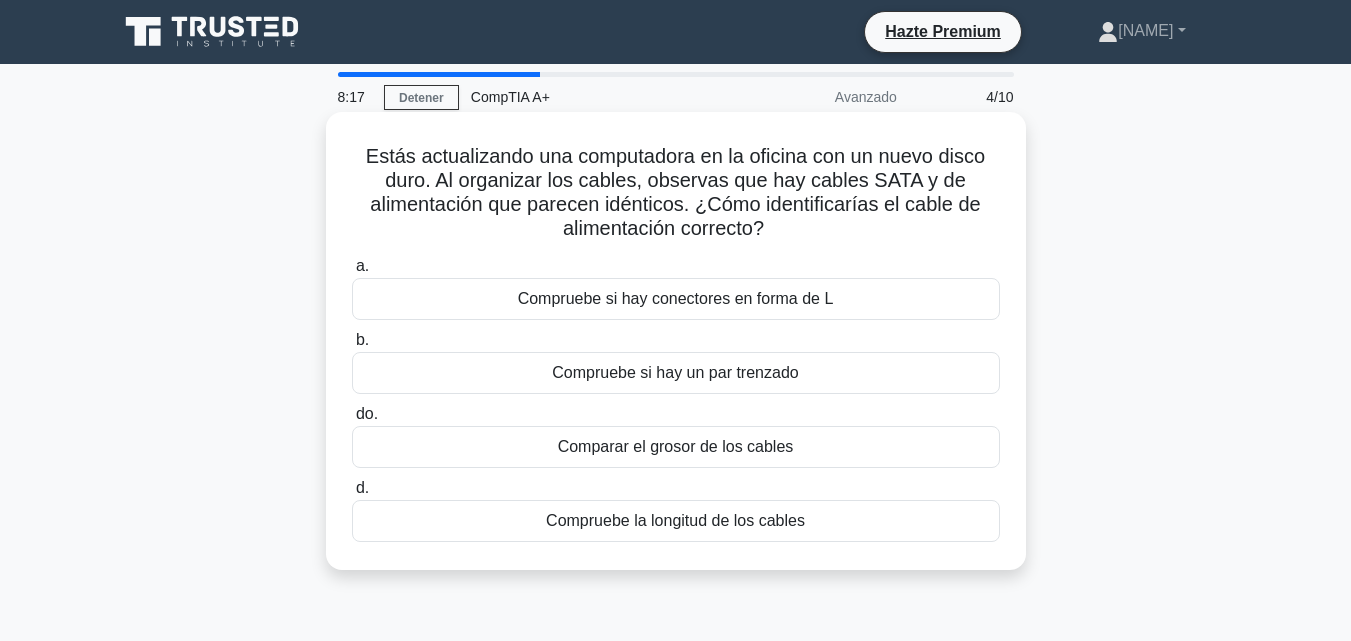 click on "Compruebe si hay conectores en forma de L" at bounding box center [676, 299] 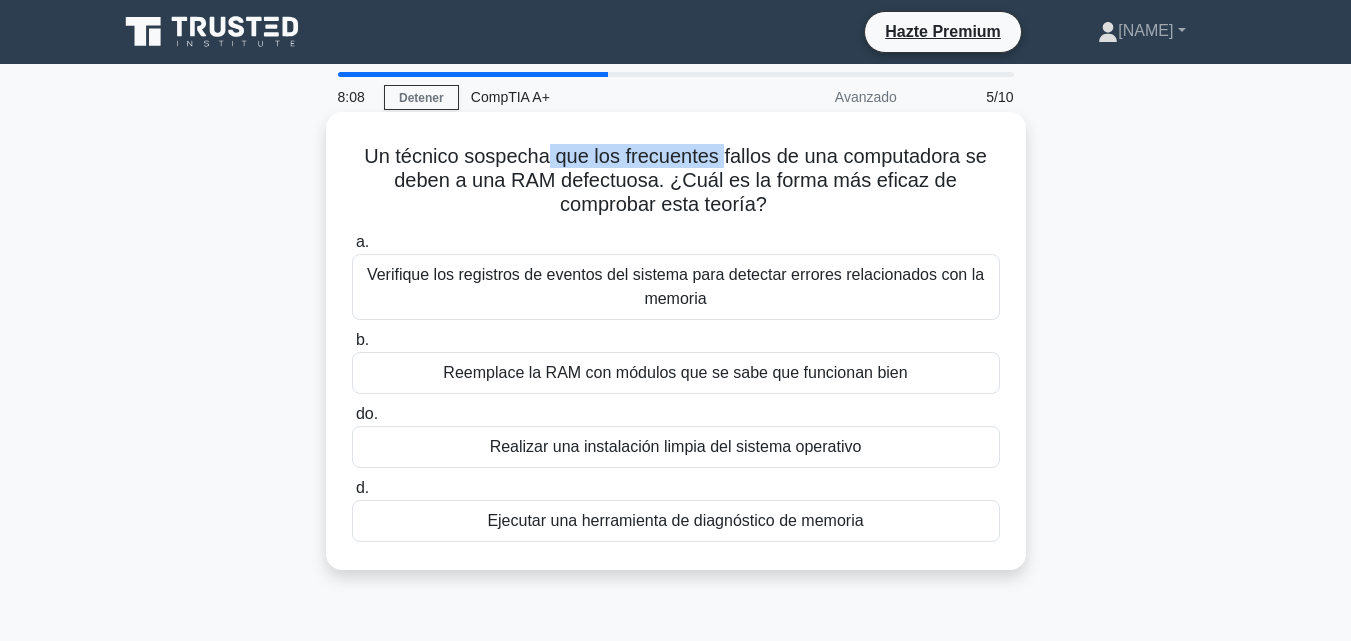 drag, startPoint x: 542, startPoint y: 160, endPoint x: 723, endPoint y: 149, distance: 181.33394 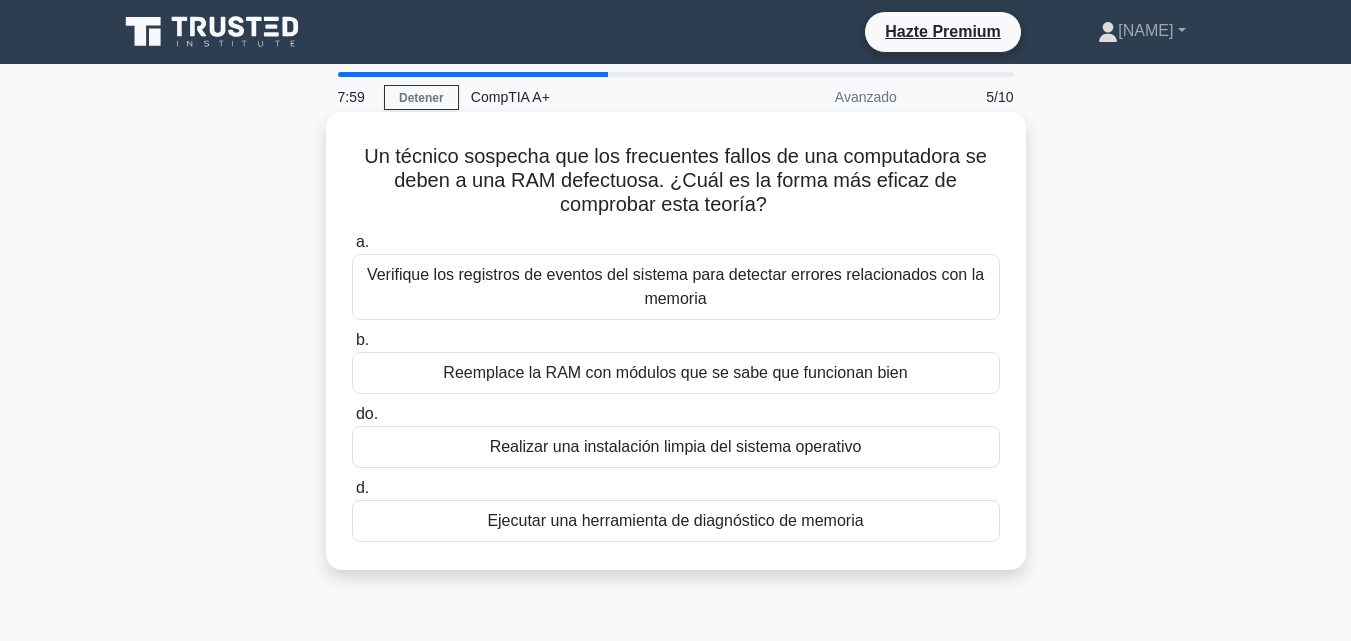 click on "Verifique los registros de eventos del sistema para detectar errores relacionados con la memoria" at bounding box center [675, 286] 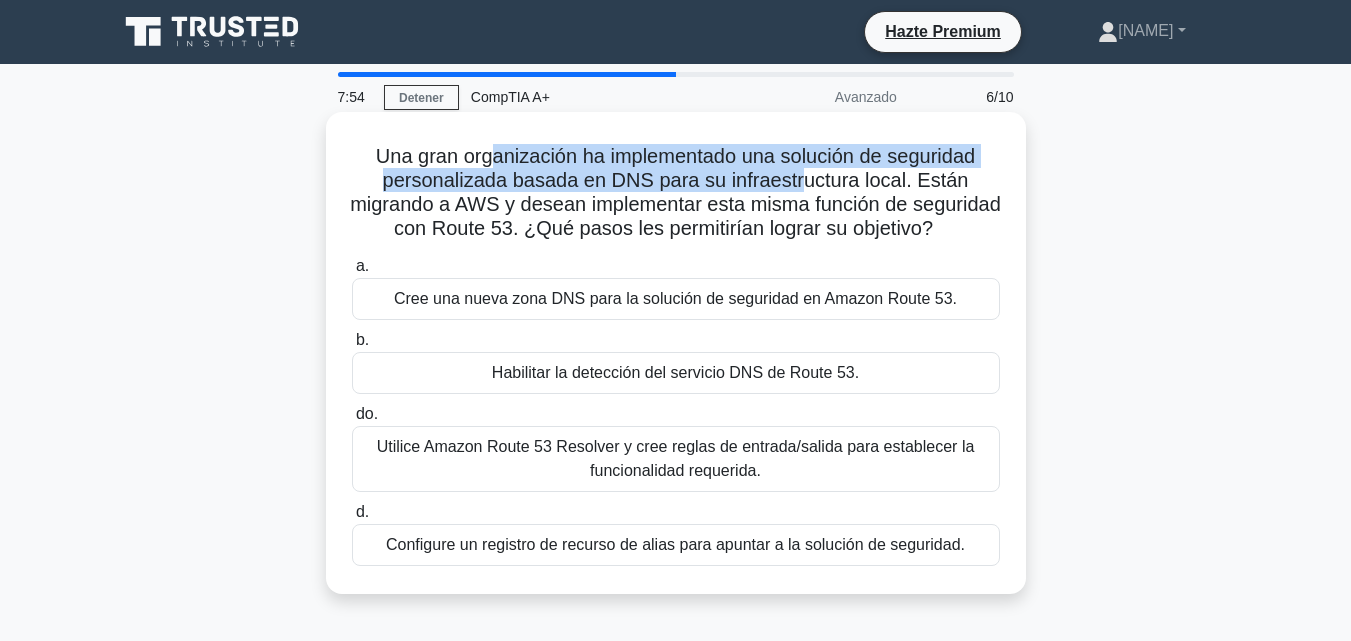 drag, startPoint x: 492, startPoint y: 149, endPoint x: 802, endPoint y: 175, distance: 311.0884 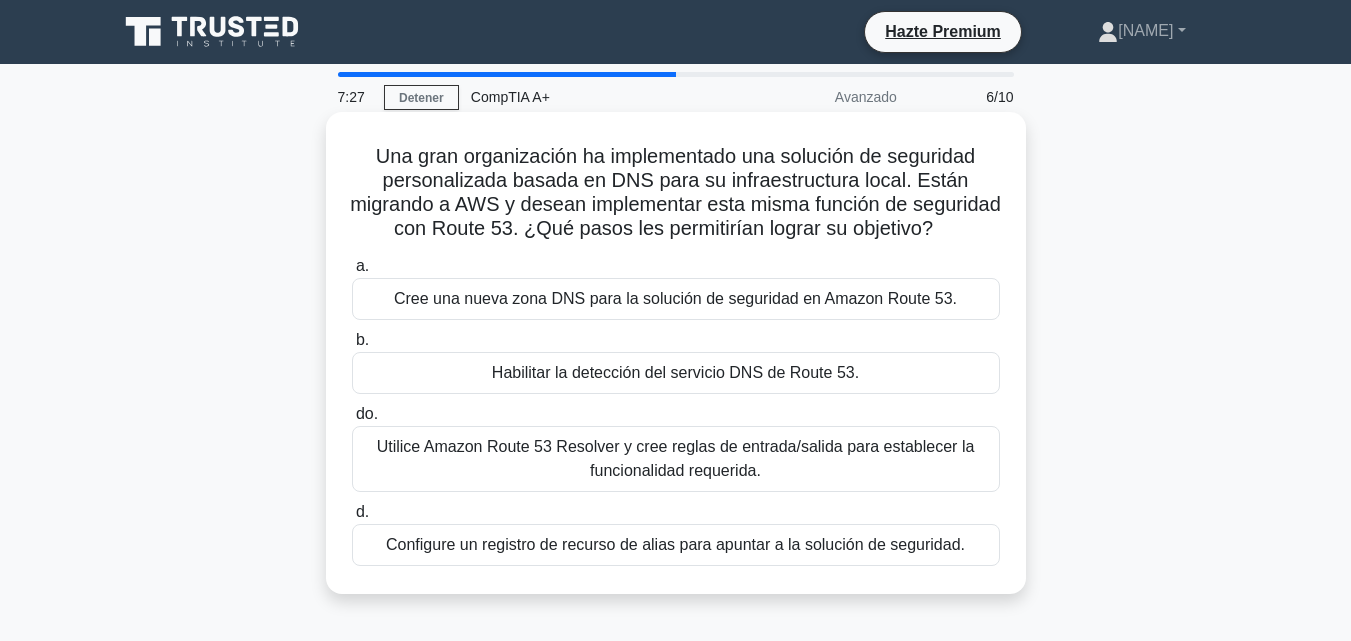 click on "Utilice Amazon Route 53 Resolver y cree reglas de entrada/salida para establecer la funcionalidad requerida." at bounding box center (676, 459) 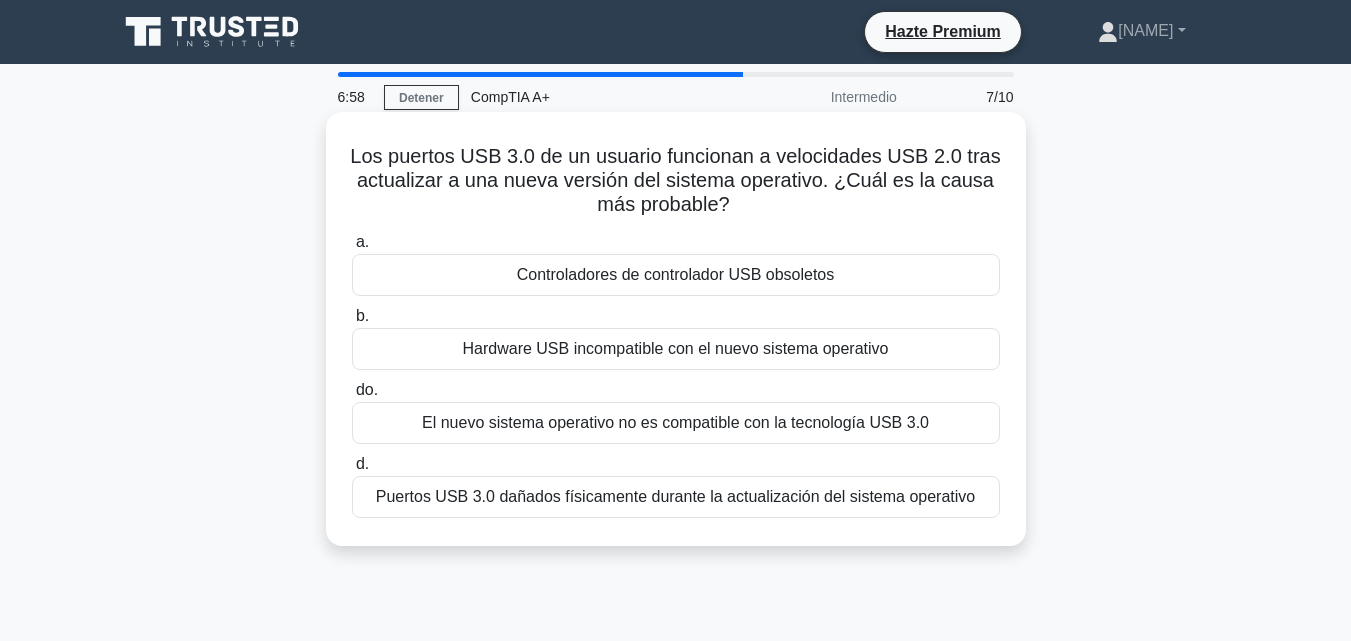 click on "Controladores de controlador USB obsoletos" at bounding box center [676, 274] 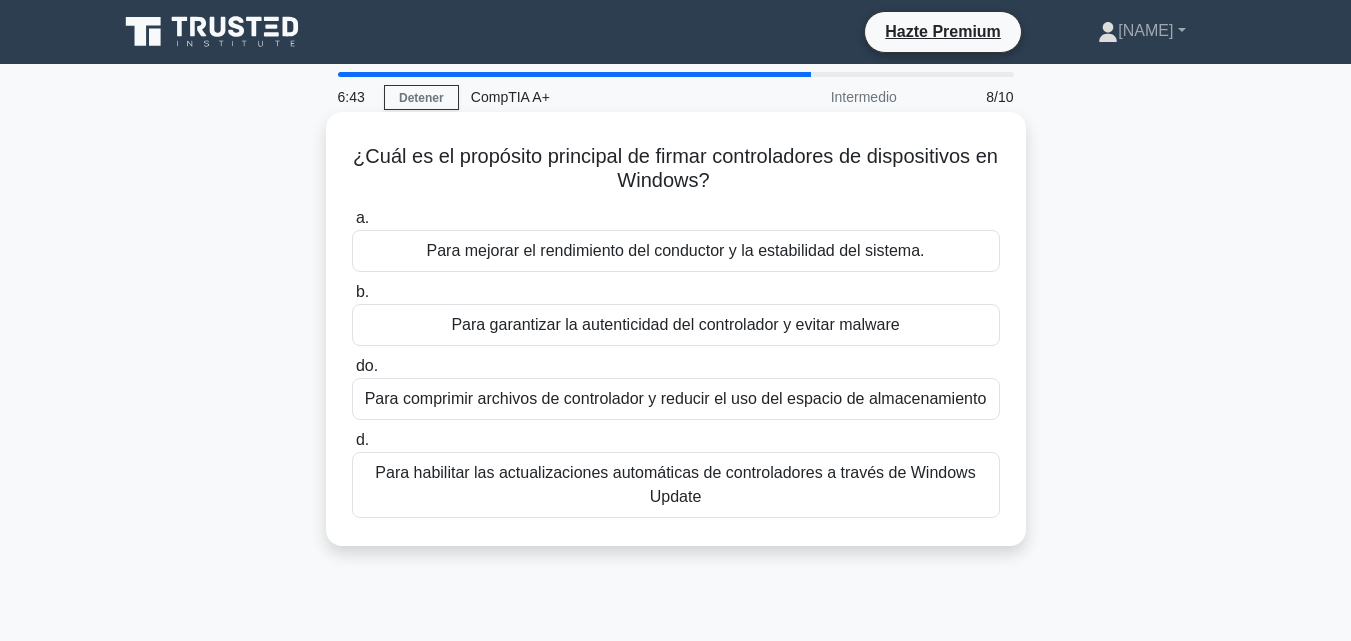 click on "Para garantizar la autenticidad del controlador y evitar malware" at bounding box center [675, 324] 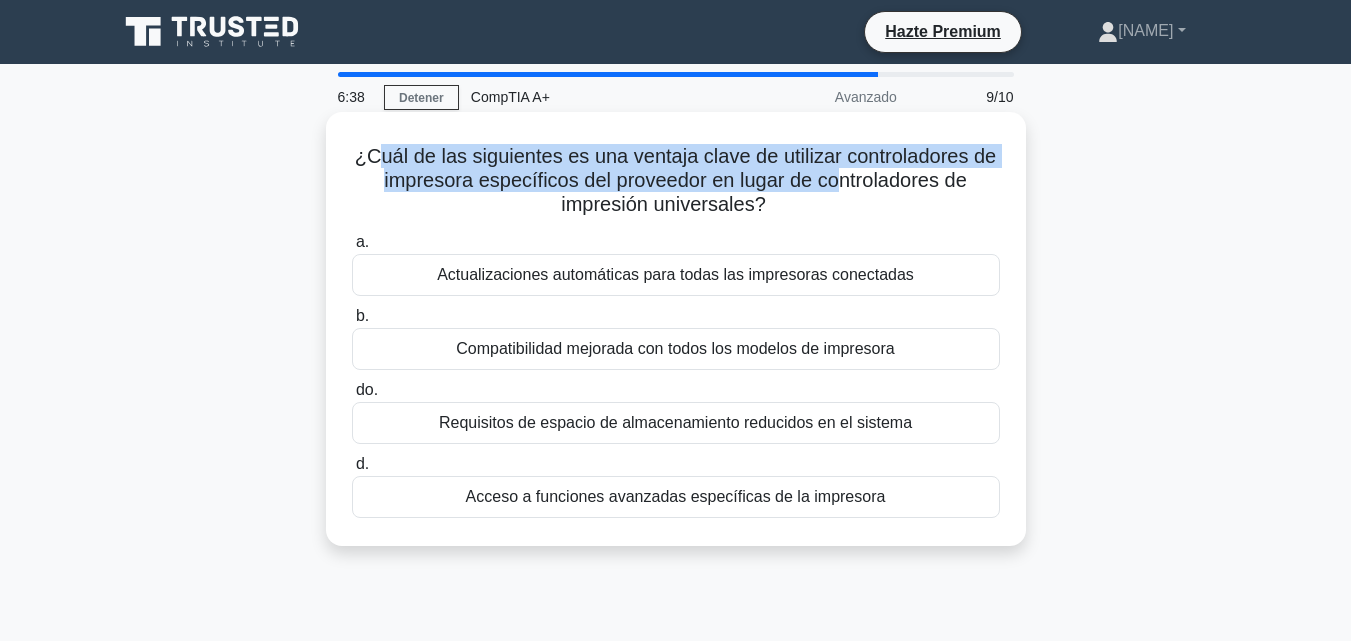 drag, startPoint x: 372, startPoint y: 160, endPoint x: 842, endPoint y: 175, distance: 470.2393 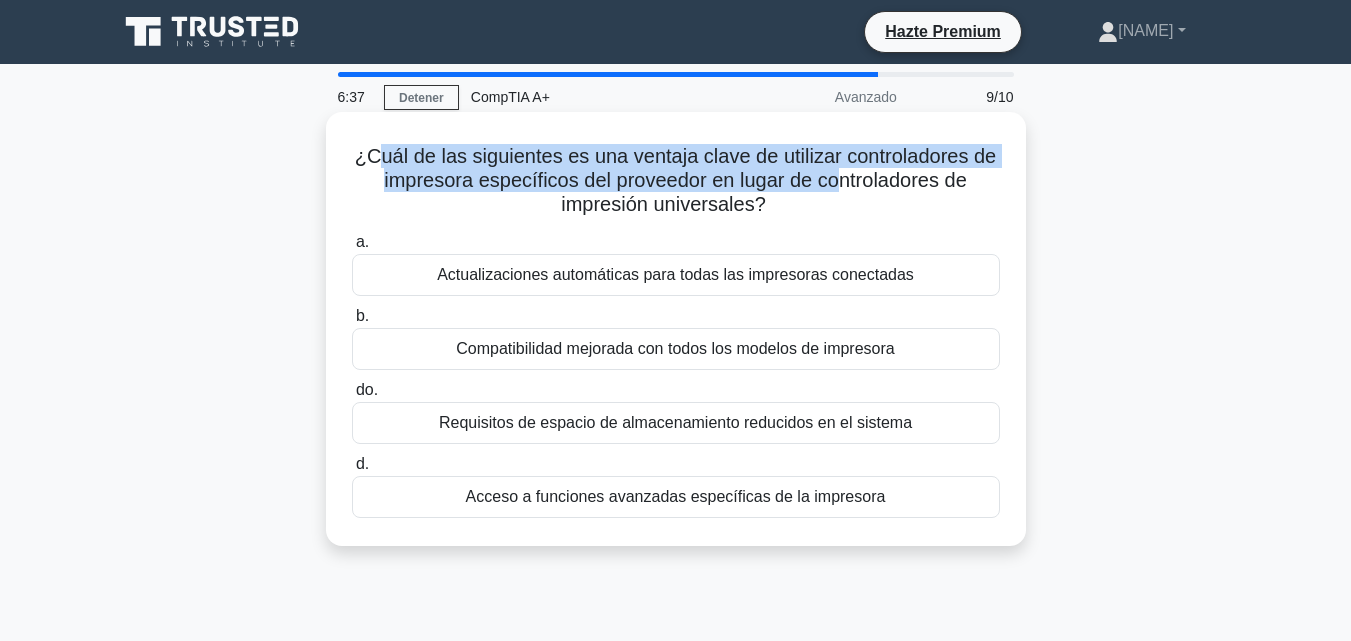 click on "¿Cuál de las siguientes es una ventaja clave de utilizar controladores de impresora específicos del proveedor en lugar de controladores de impresión universales?" at bounding box center (675, 180) 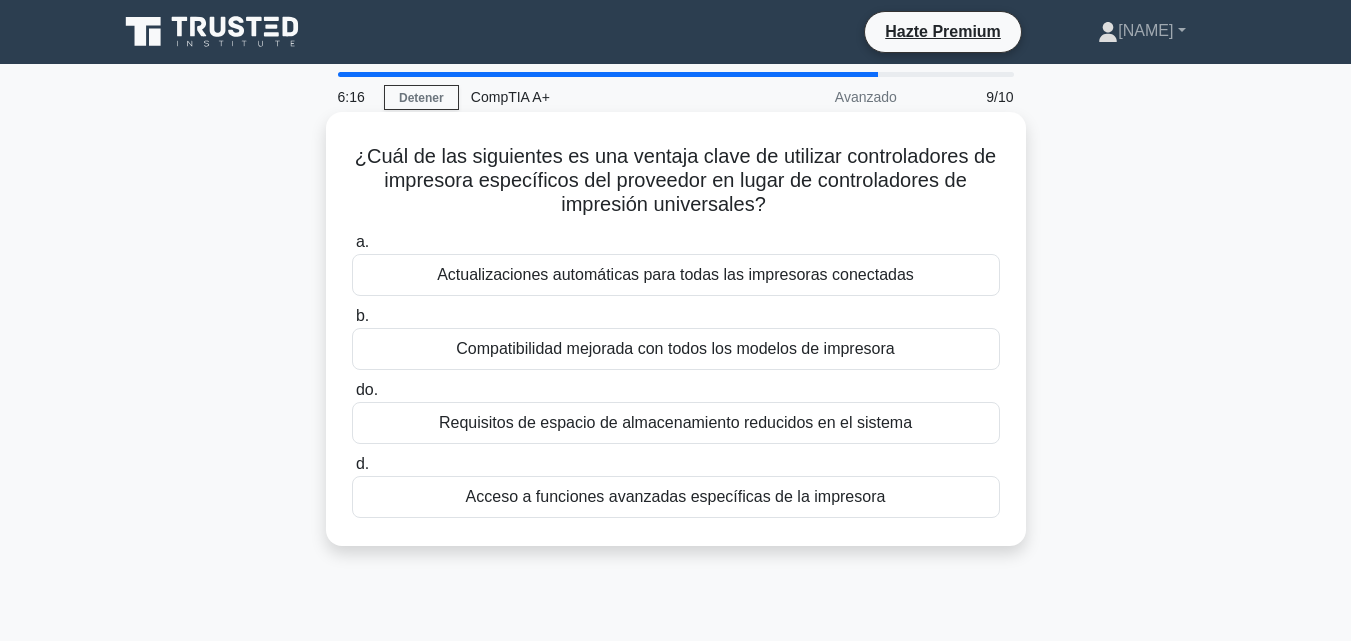 click on "Compatibilidad mejorada con todos los modelos de impresora" at bounding box center [676, 349] 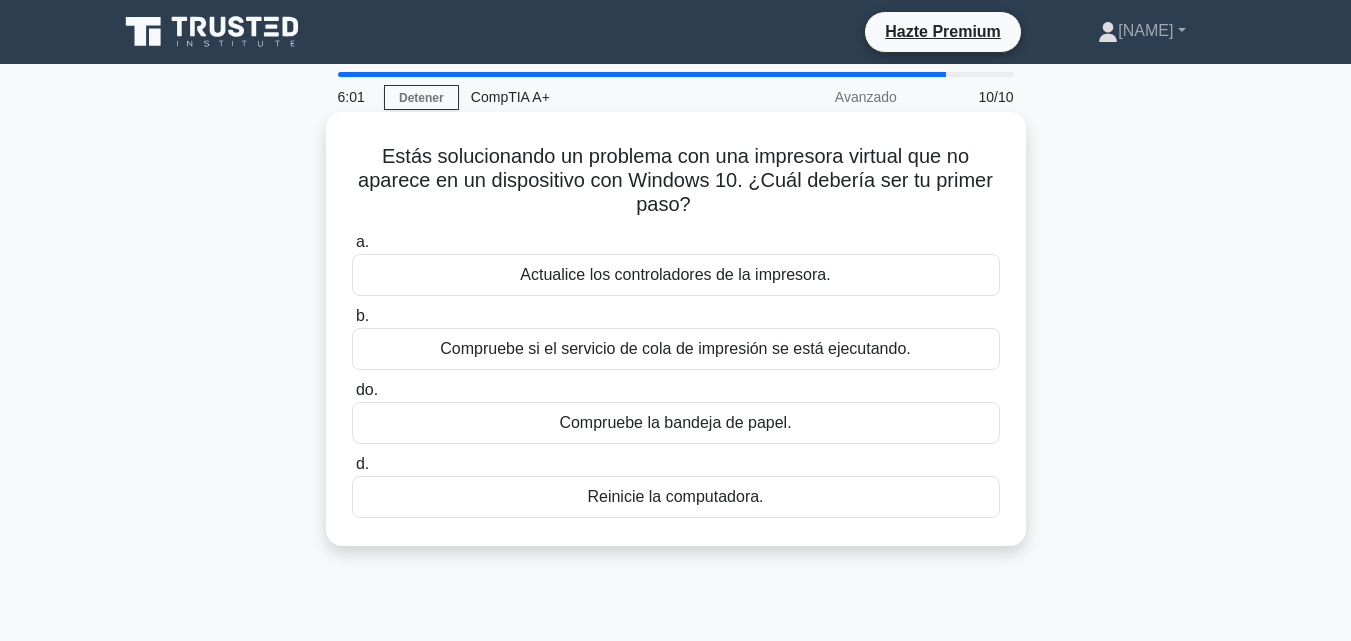 click on "Compruebe si el servicio de cola de impresión se está ejecutando." at bounding box center [675, 348] 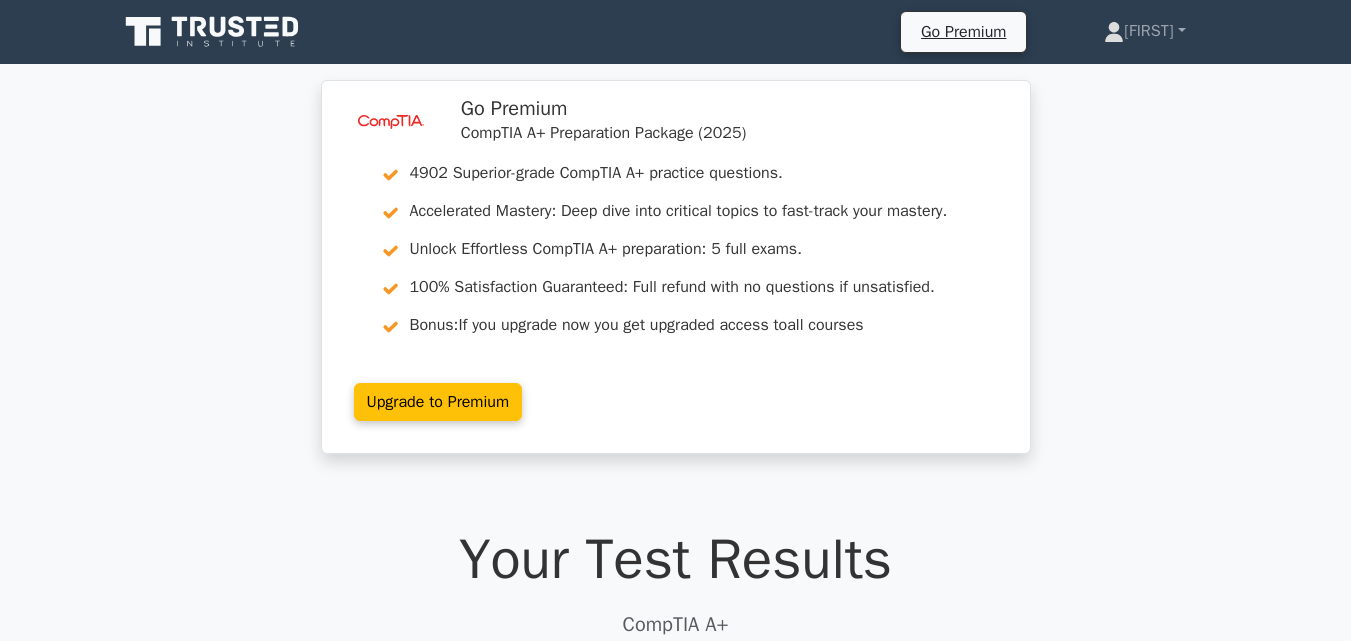scroll, scrollTop: 0, scrollLeft: 0, axis: both 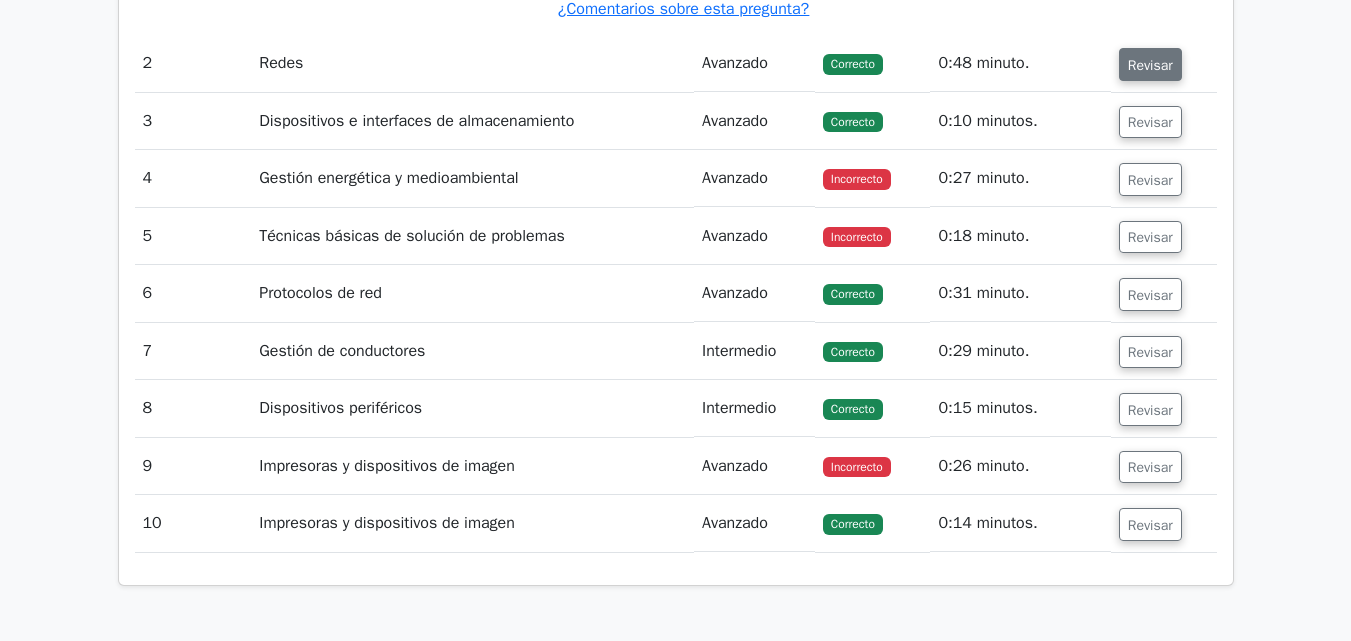 click on "Revisar" at bounding box center (1150, 65) 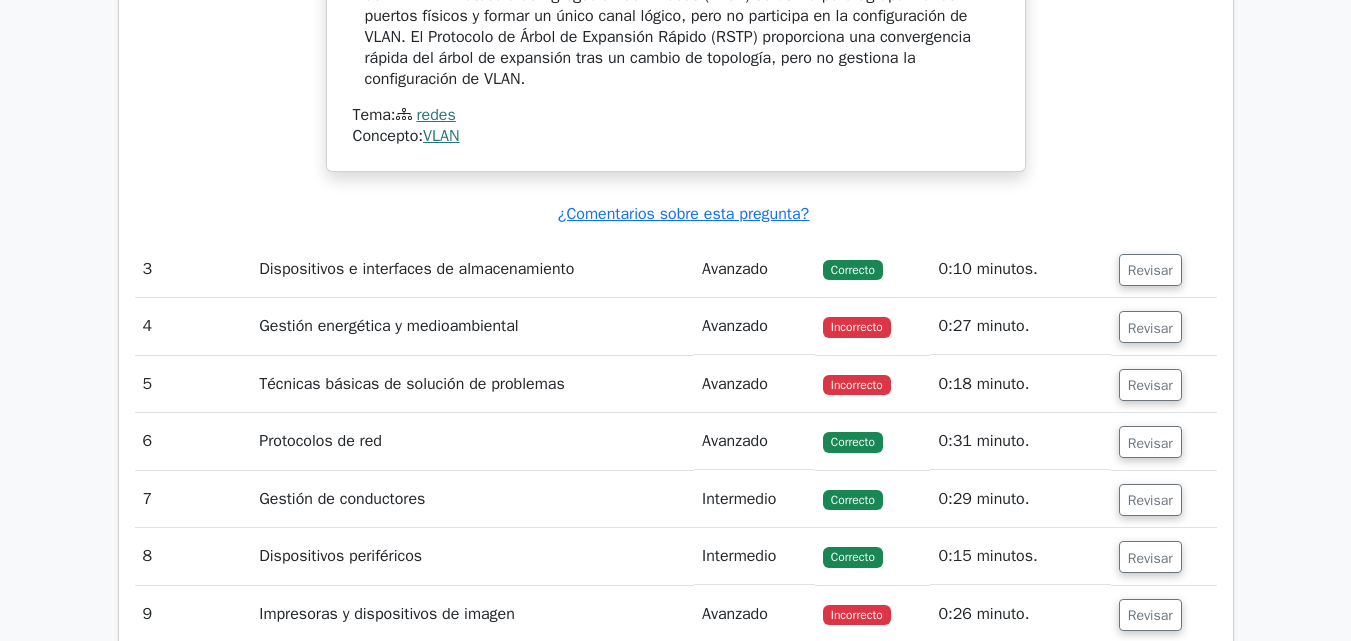scroll, scrollTop: 3500, scrollLeft: 0, axis: vertical 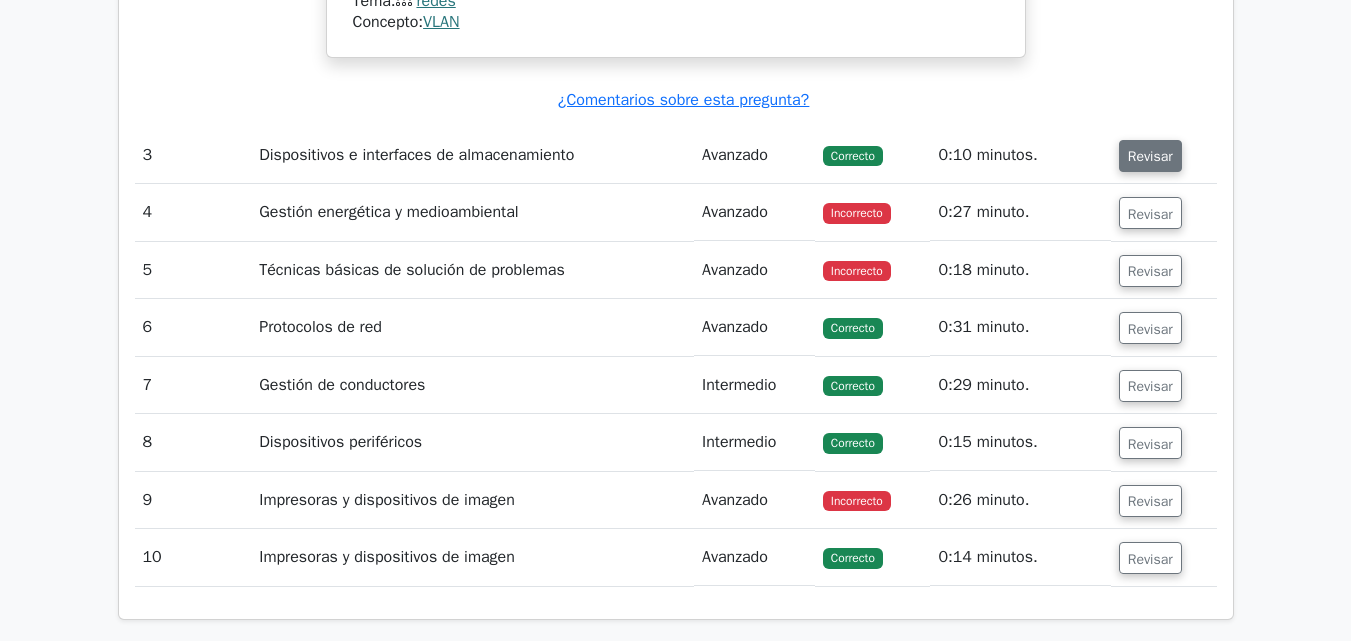 click on "Revisar" at bounding box center (1150, 156) 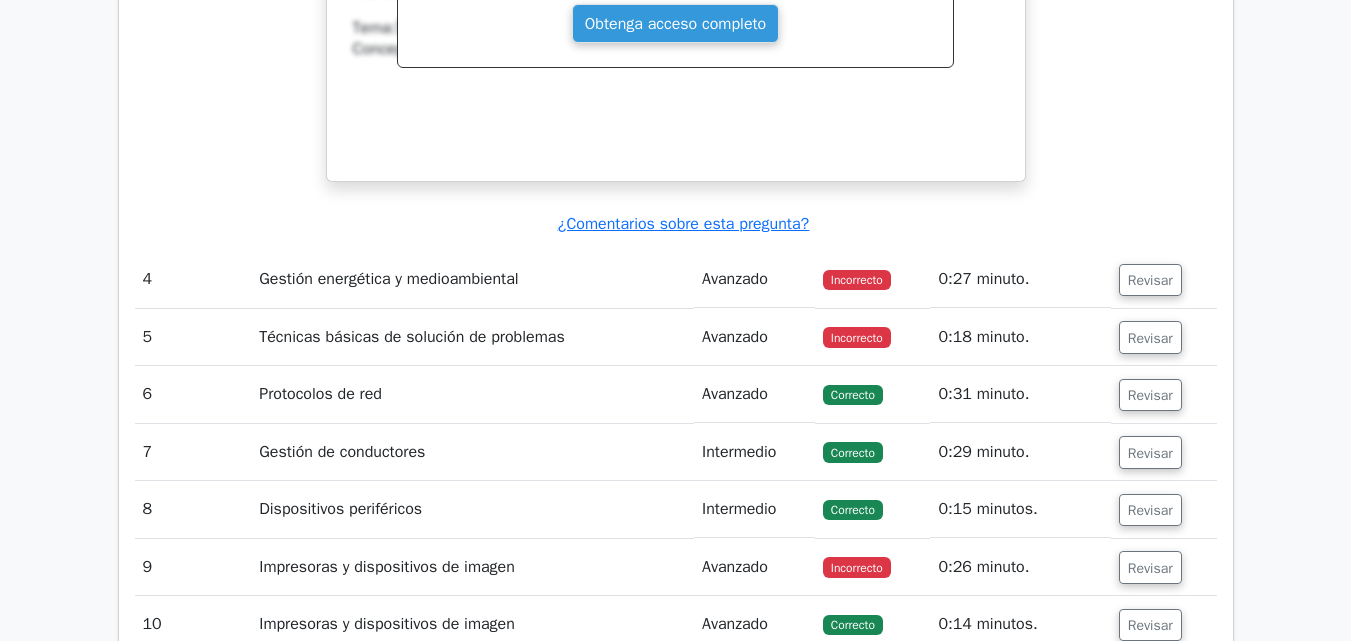 scroll, scrollTop: 4300, scrollLeft: 0, axis: vertical 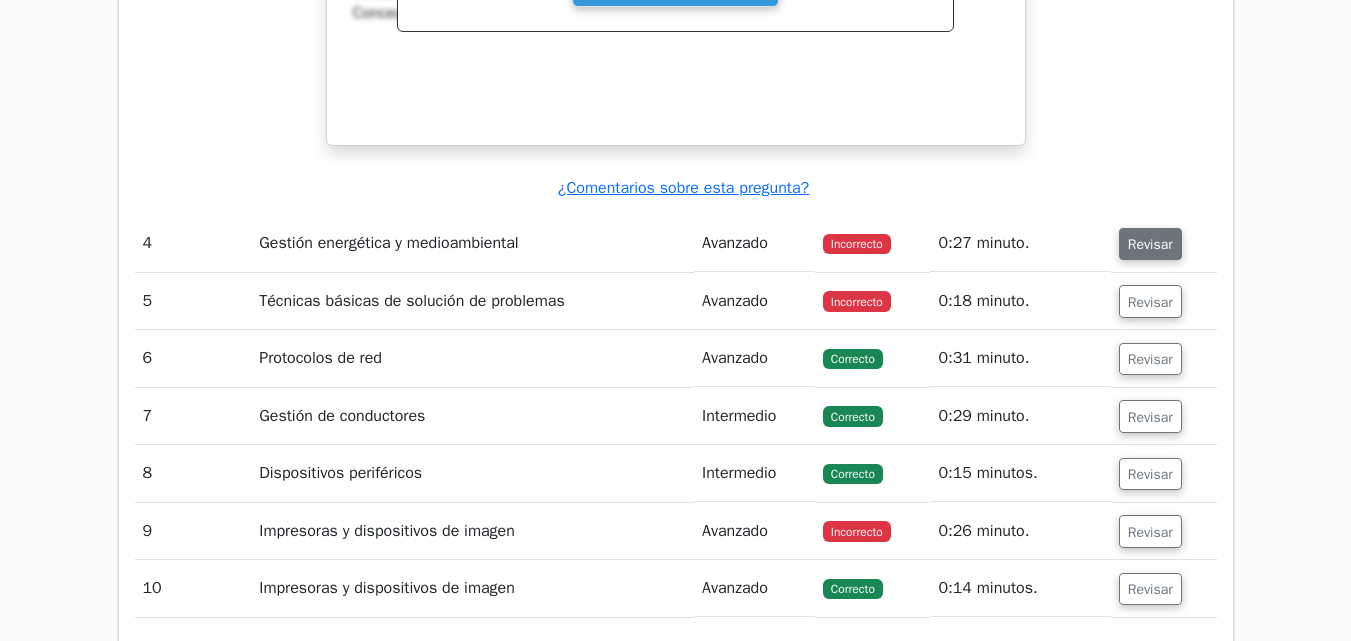 click on "Revisar" at bounding box center (1150, 244) 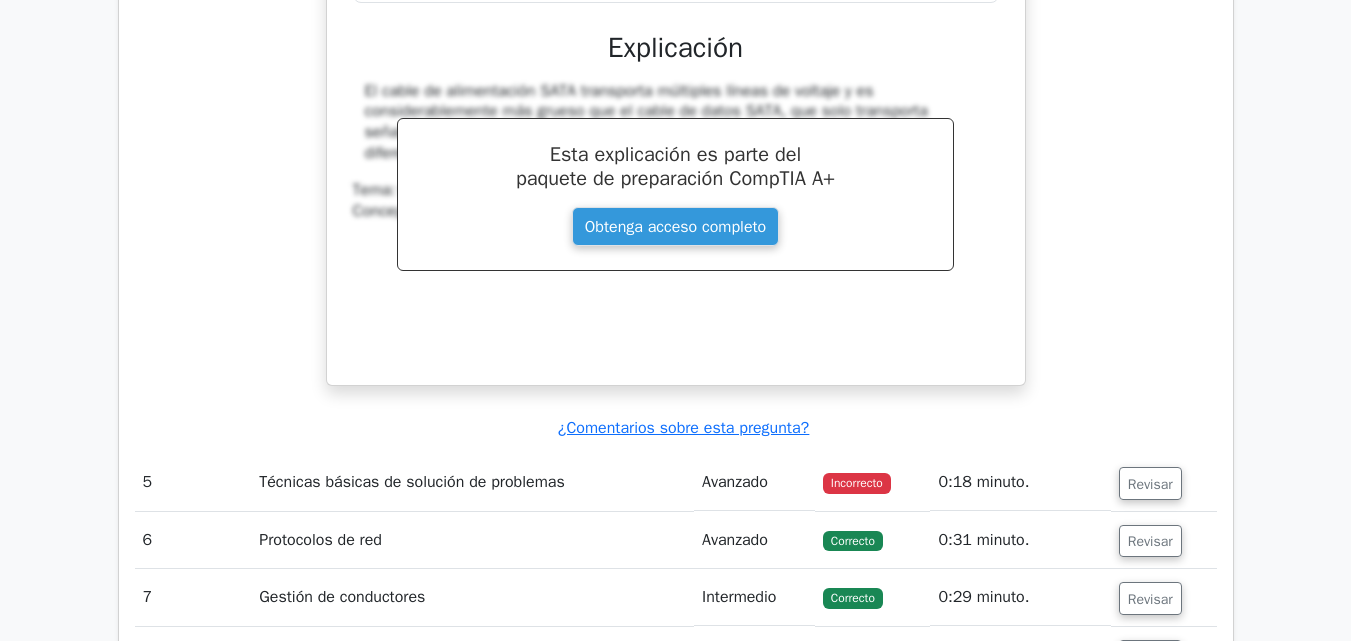 scroll, scrollTop: 5000, scrollLeft: 0, axis: vertical 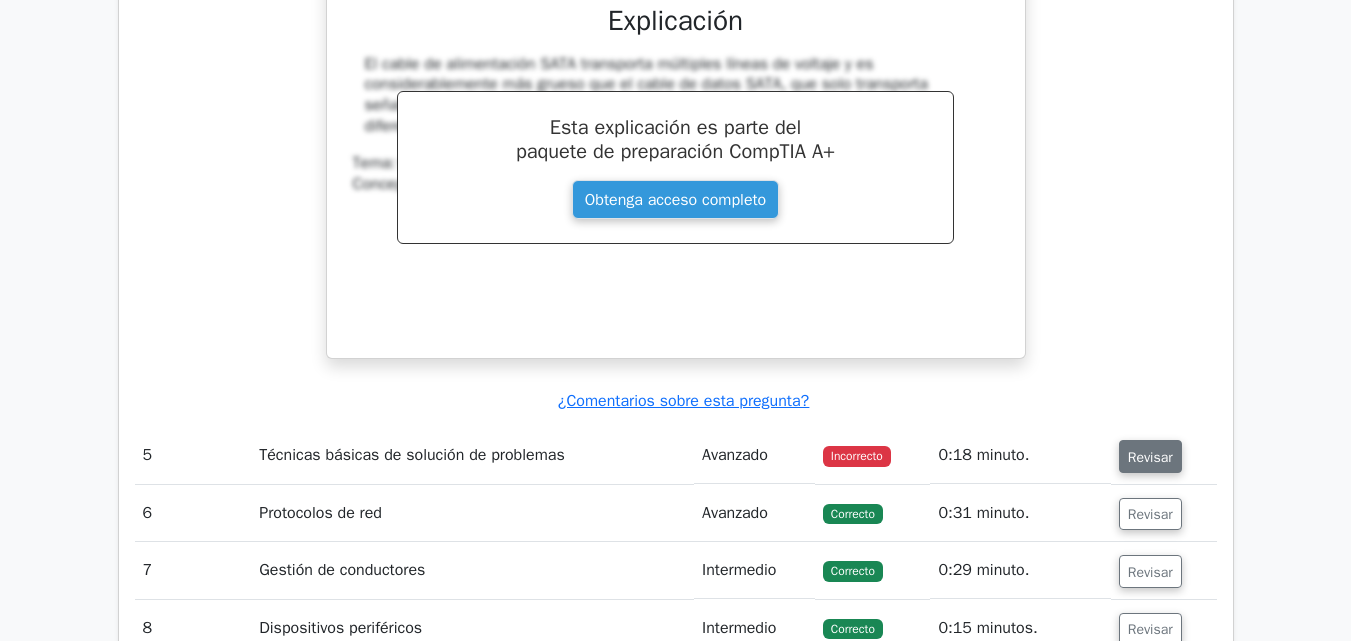 click on "Revisar" at bounding box center (1150, 456) 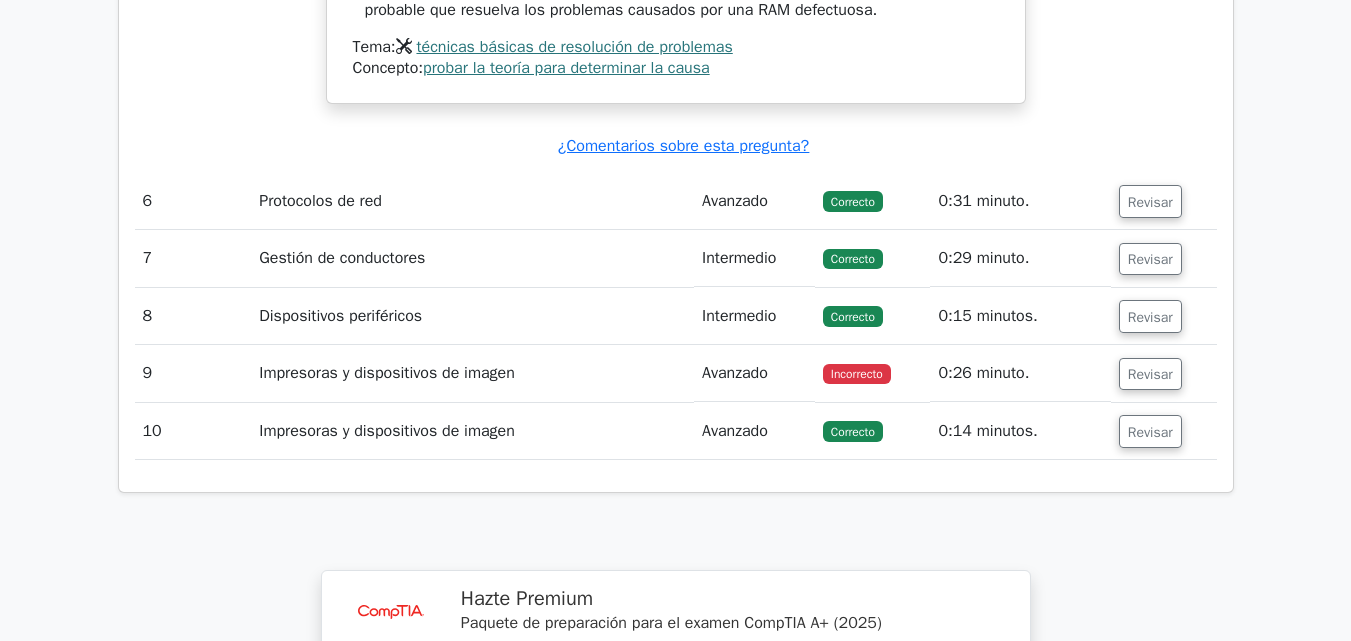 scroll, scrollTop: 6400, scrollLeft: 0, axis: vertical 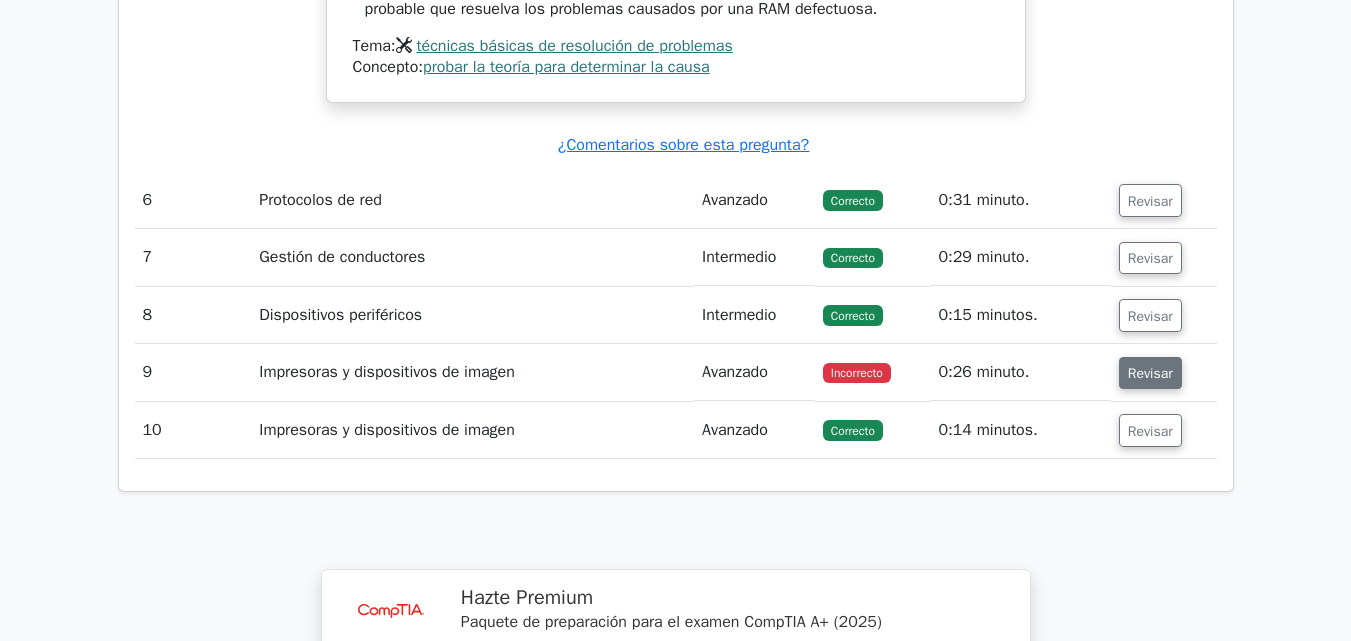click on "Revisar" at bounding box center (1150, 373) 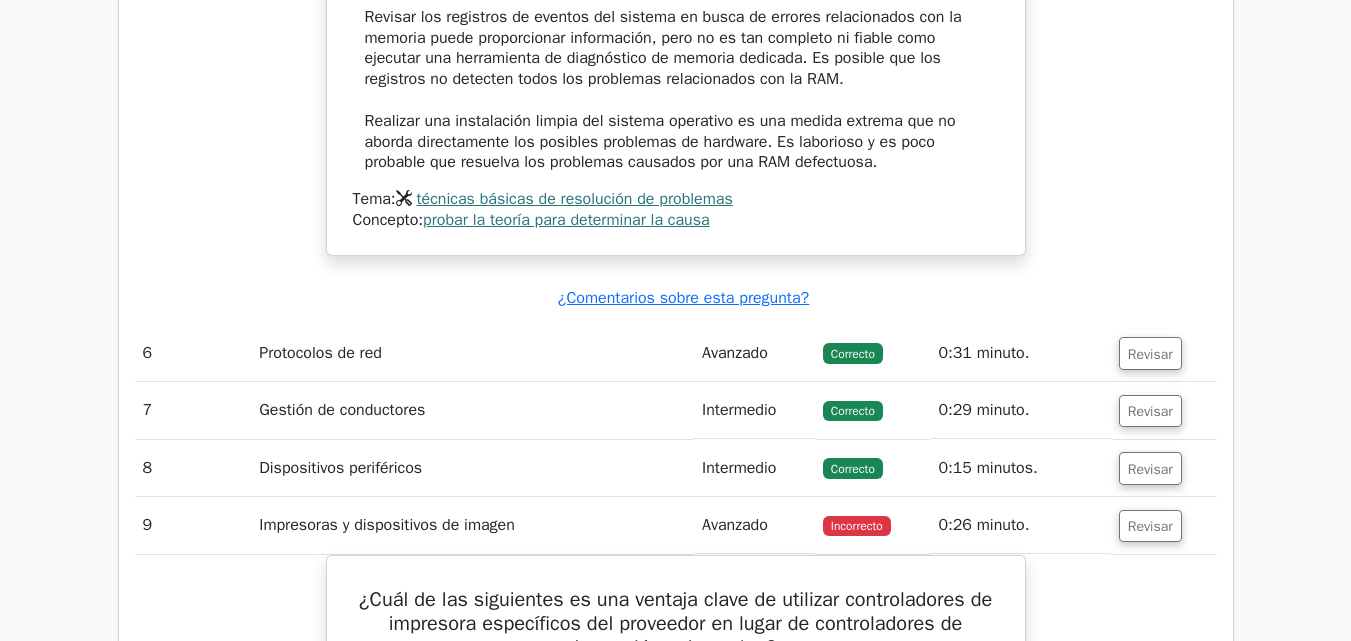 scroll, scrollTop: 6400, scrollLeft: 0, axis: vertical 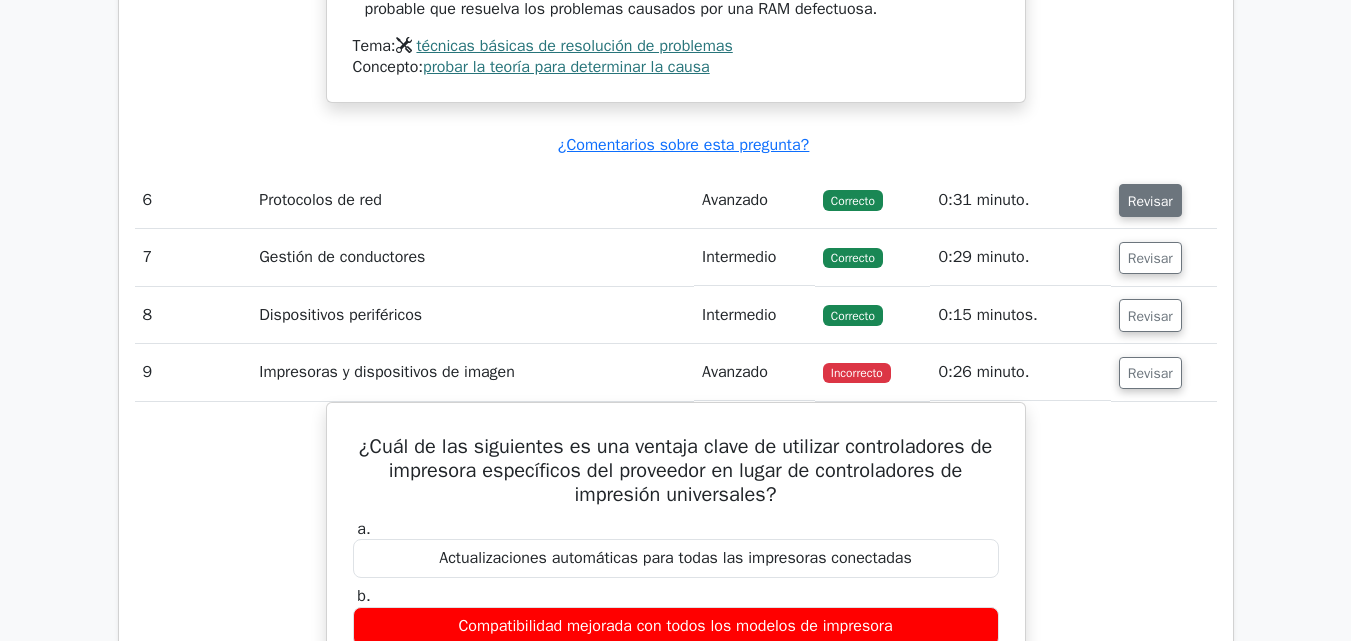 click on "Revisar" at bounding box center (1150, 201) 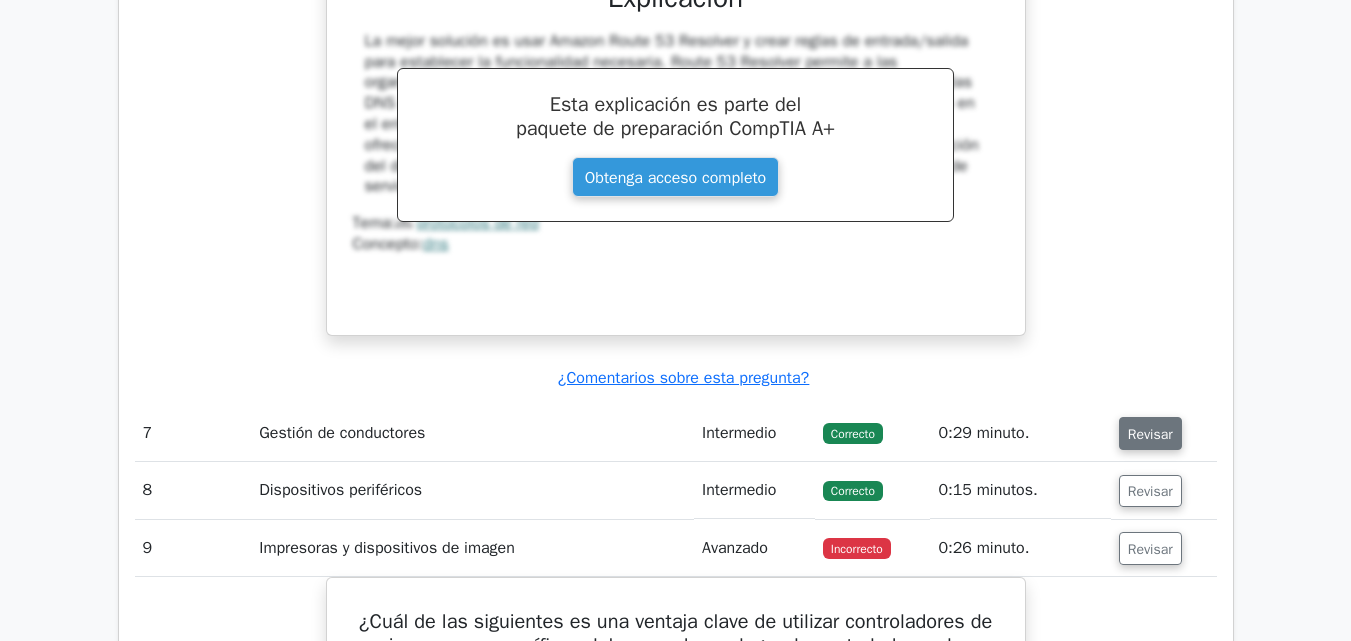 click on "Revisar" at bounding box center [1150, 434] 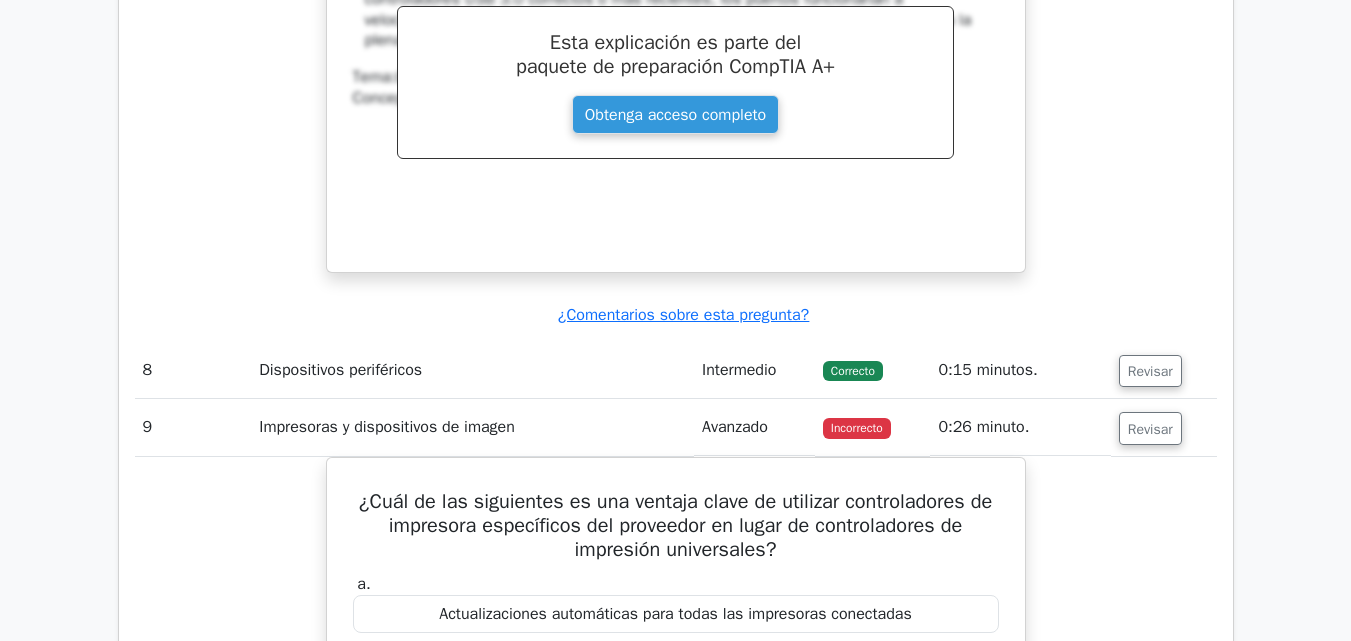 scroll, scrollTop: 8200, scrollLeft: 0, axis: vertical 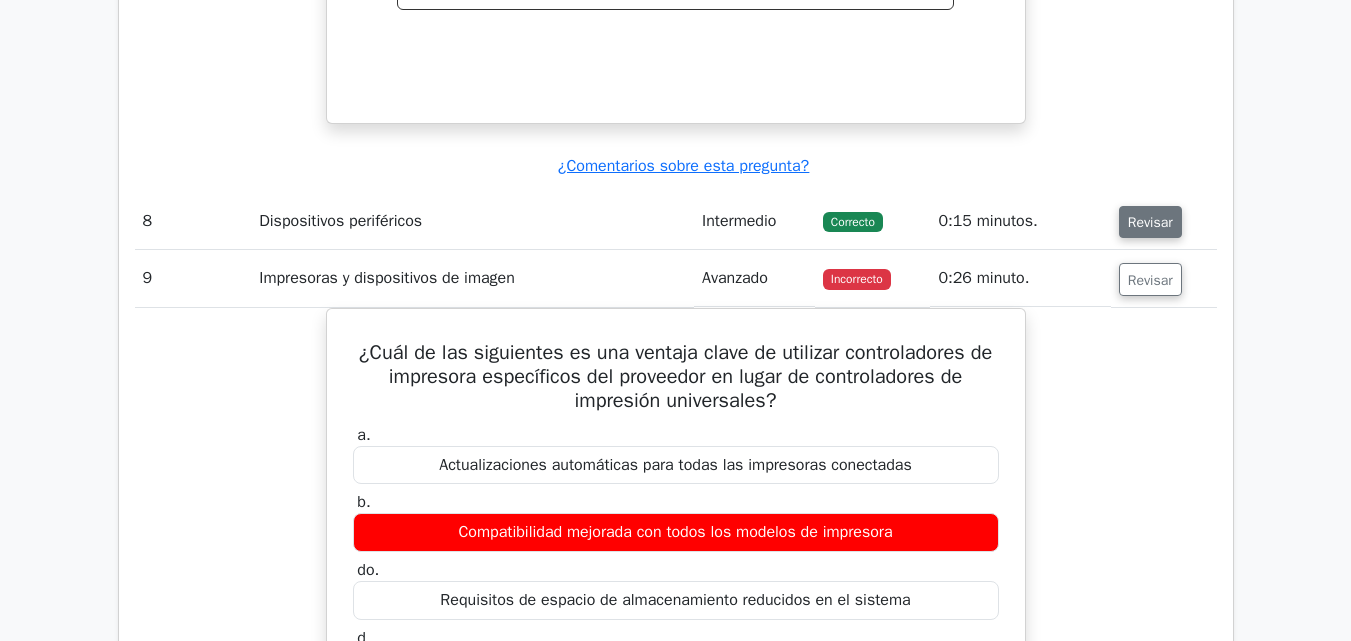 click on "Revisar" at bounding box center [1150, 222] 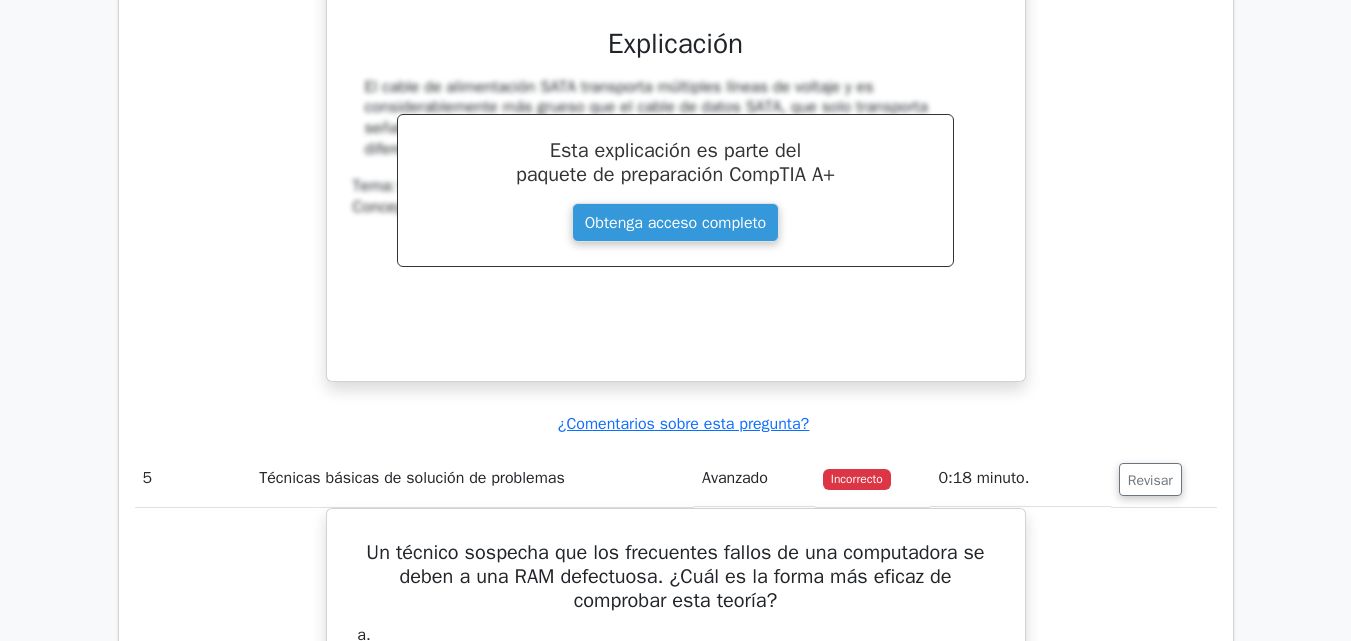 scroll, scrollTop: 4600, scrollLeft: 0, axis: vertical 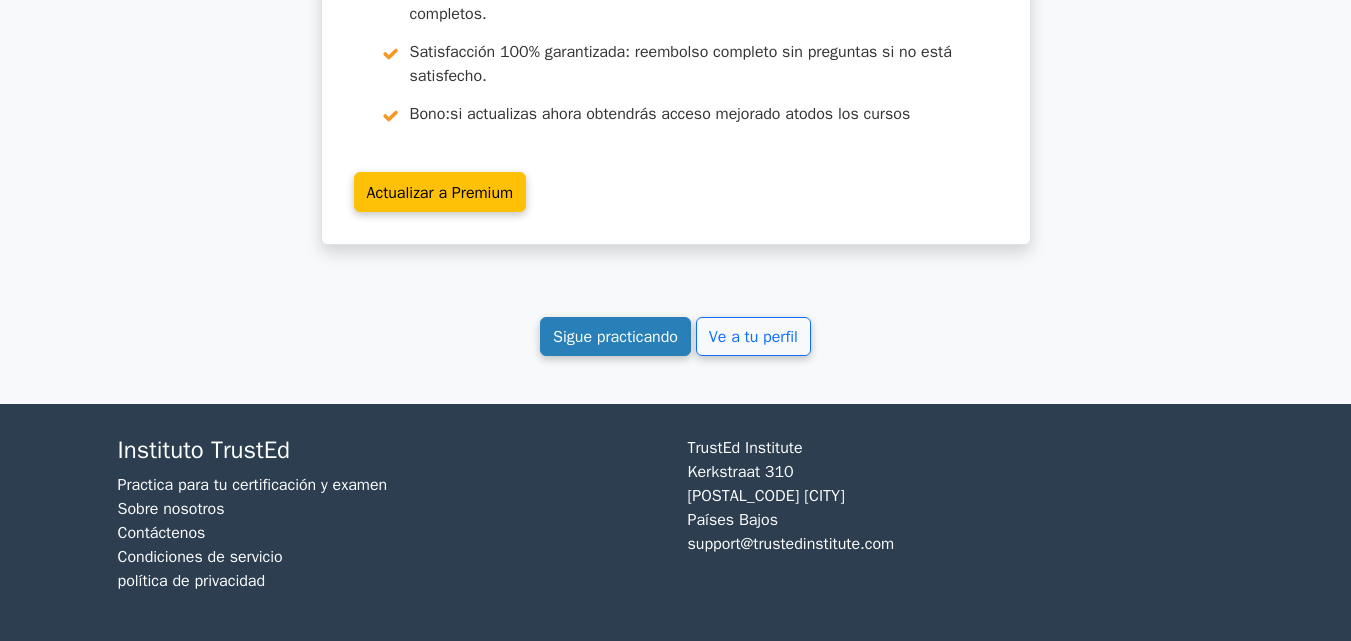 click on "Sigue practicando" at bounding box center [615, 337] 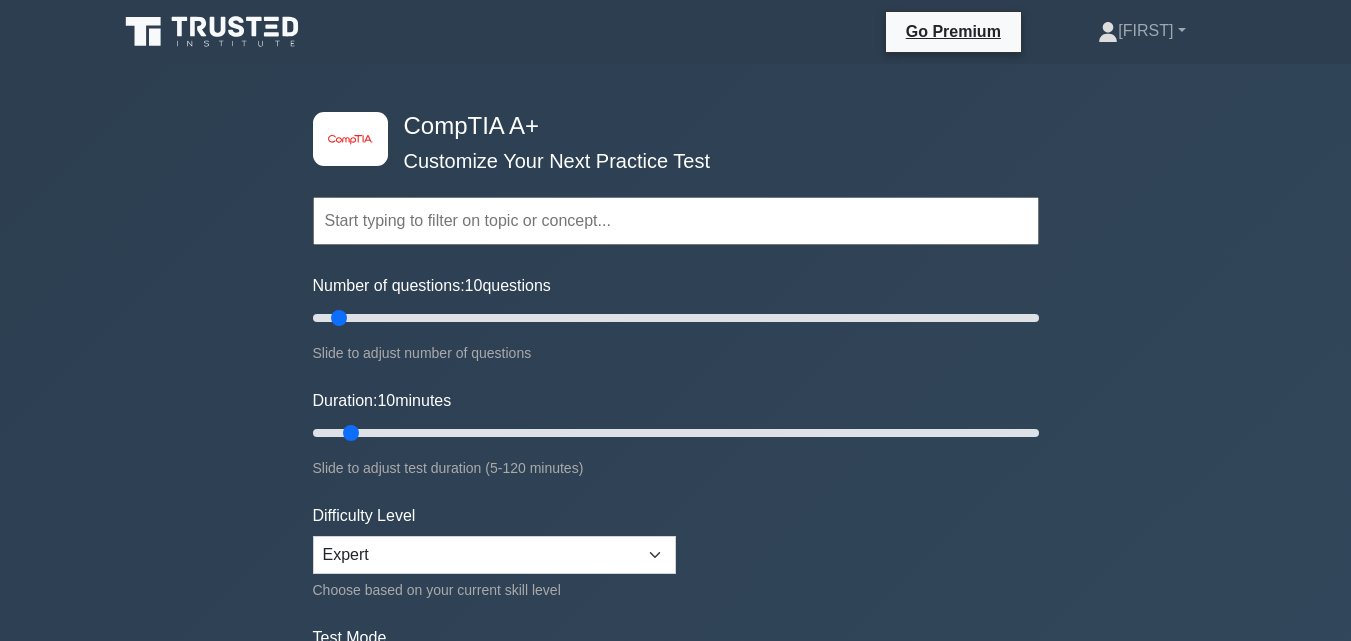 scroll, scrollTop: 0, scrollLeft: 0, axis: both 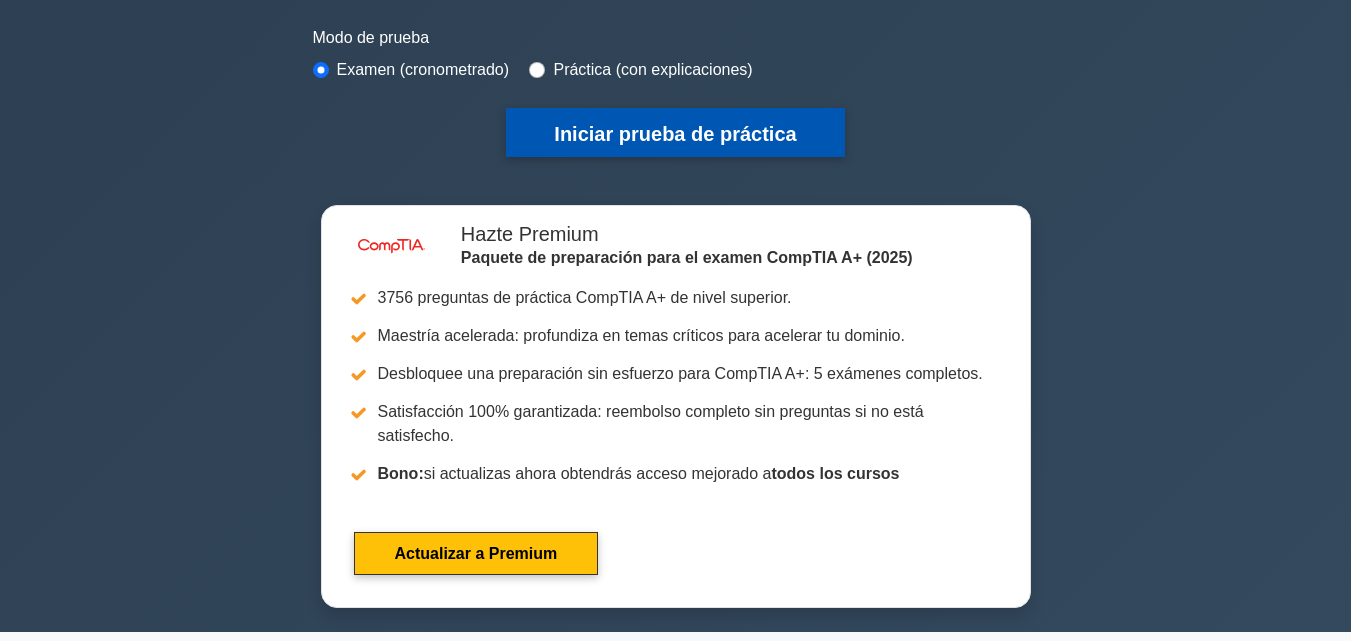 click on "Iniciar prueba de práctica" at bounding box center [675, 132] 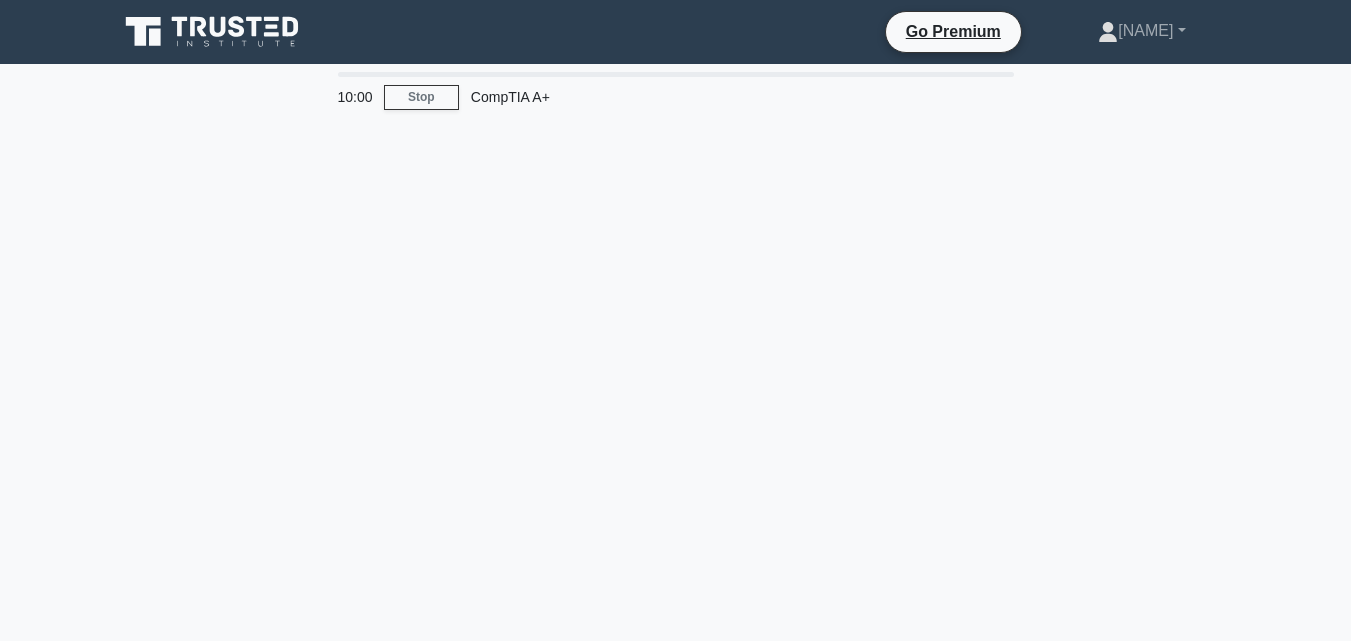 scroll, scrollTop: 0, scrollLeft: 0, axis: both 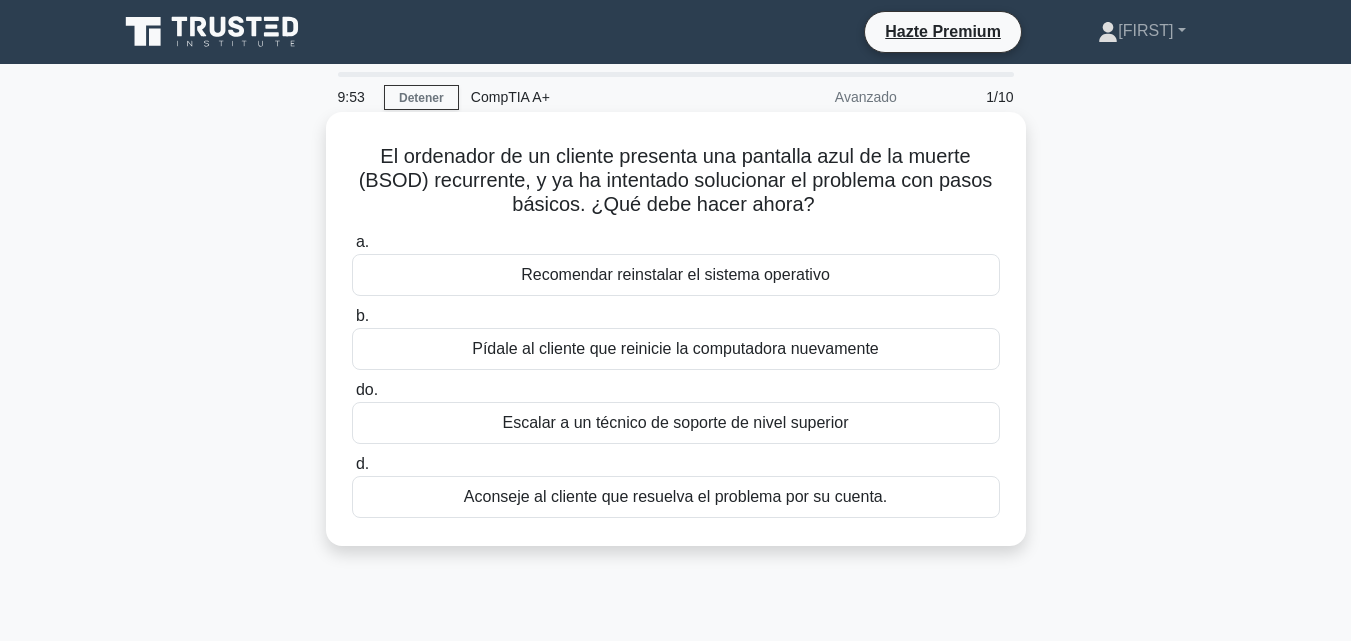 click on "El ordenador de un cliente presenta una pantalla azul de la muerte (BSOD) recurrente, y ya ha intentado solucionar el problema con pasos básicos. ¿Qué debe hacer ahora?" at bounding box center [676, 180] 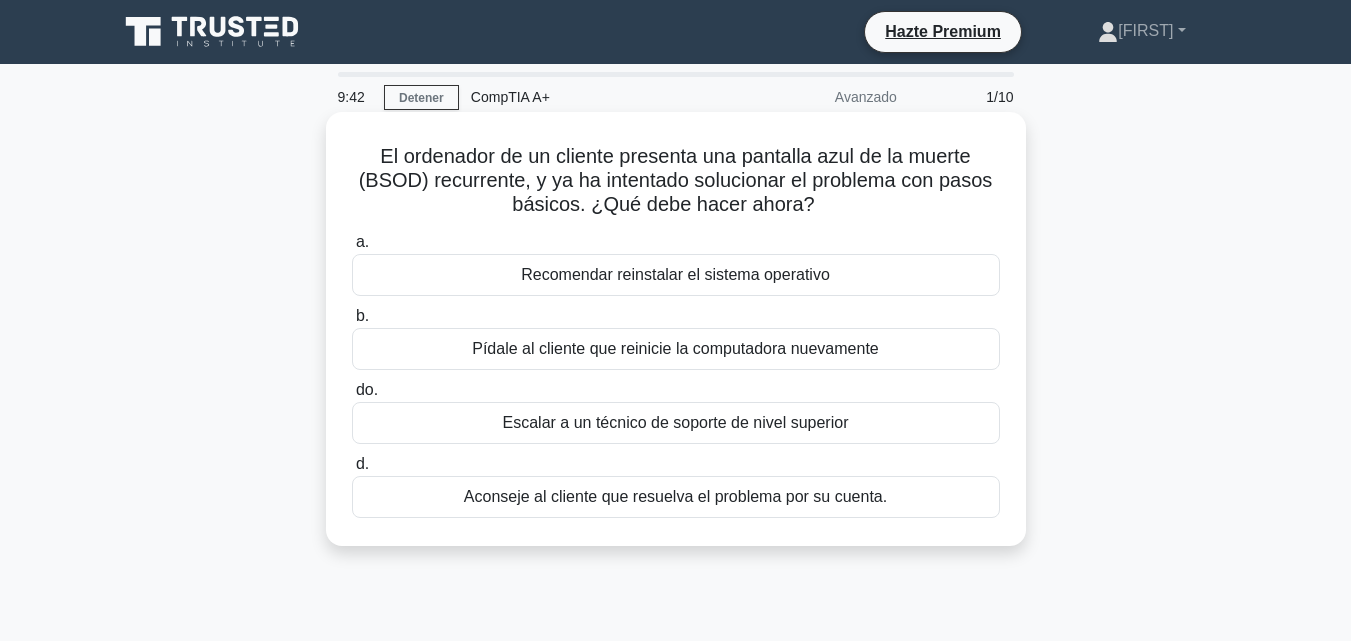 click on "Escalar a un técnico de soporte de nivel superior" at bounding box center [676, 422] 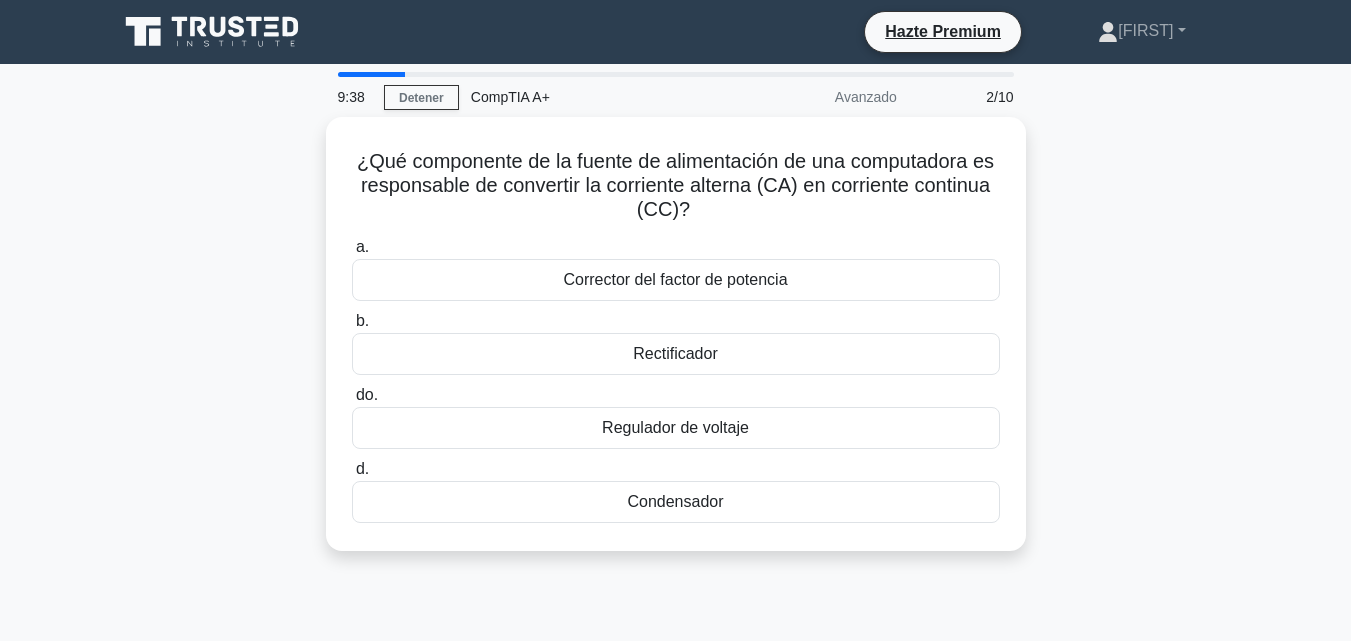 click on "¿Qué componente de la fuente de alimentación de una computadora es responsable de convertir la corriente alterna (CA) en corriente continua (CC)?
.spinner_0XTQ{transform-origin:center;animation:spinner_y6GP .75s linear infinite}@keyframes spinner_y6GP{100%{transform:rotate(360deg)}}
a.
Corrector del factor de potencia
b. do. d." at bounding box center [676, 346] 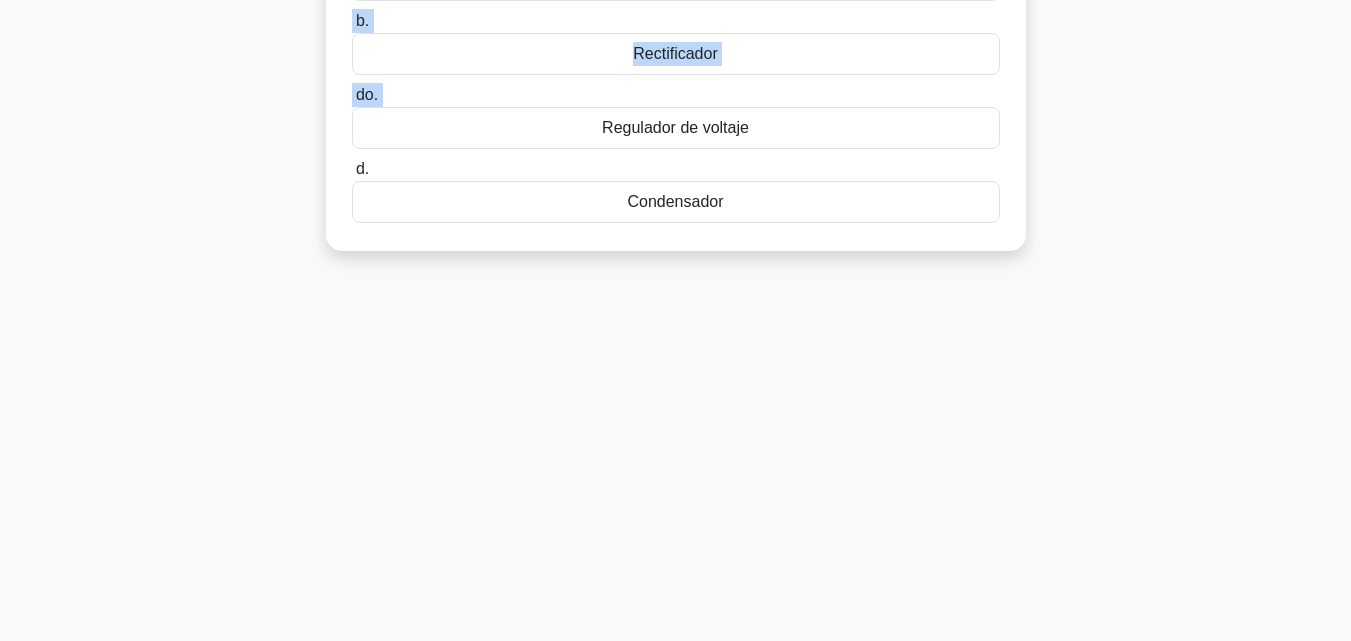 drag, startPoint x: 710, startPoint y: 205, endPoint x: 343, endPoint y: 136, distance: 373.43005 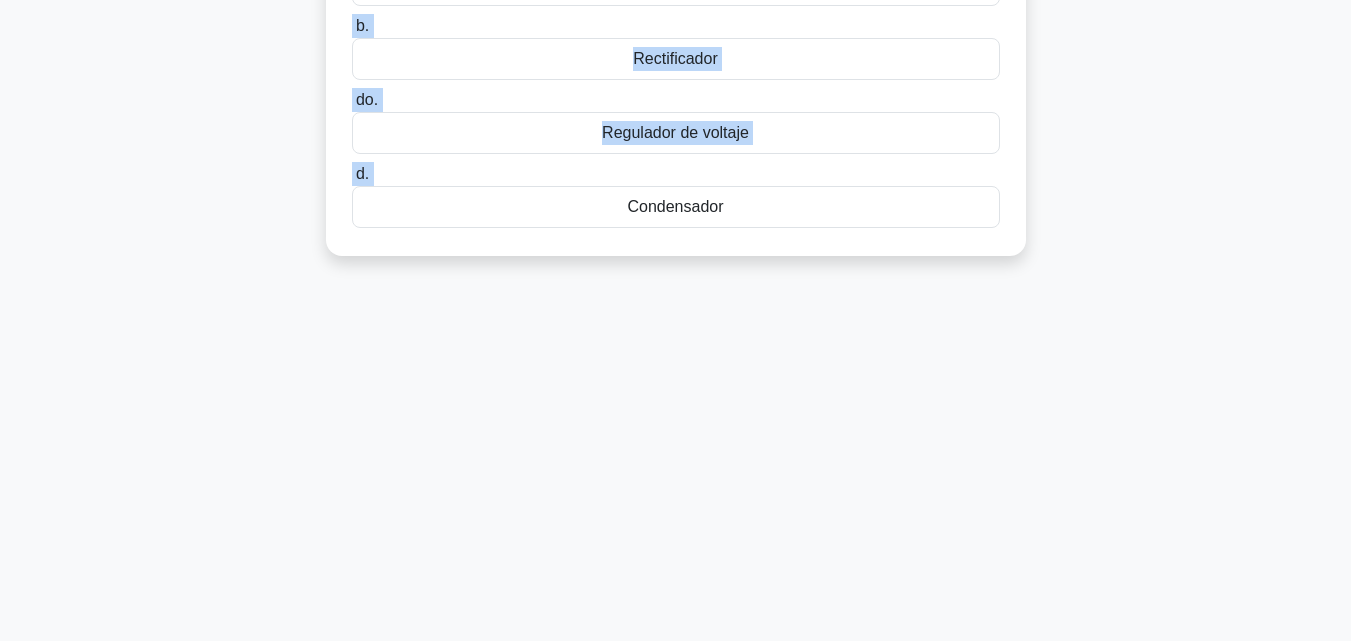 scroll, scrollTop: 439, scrollLeft: 0, axis: vertical 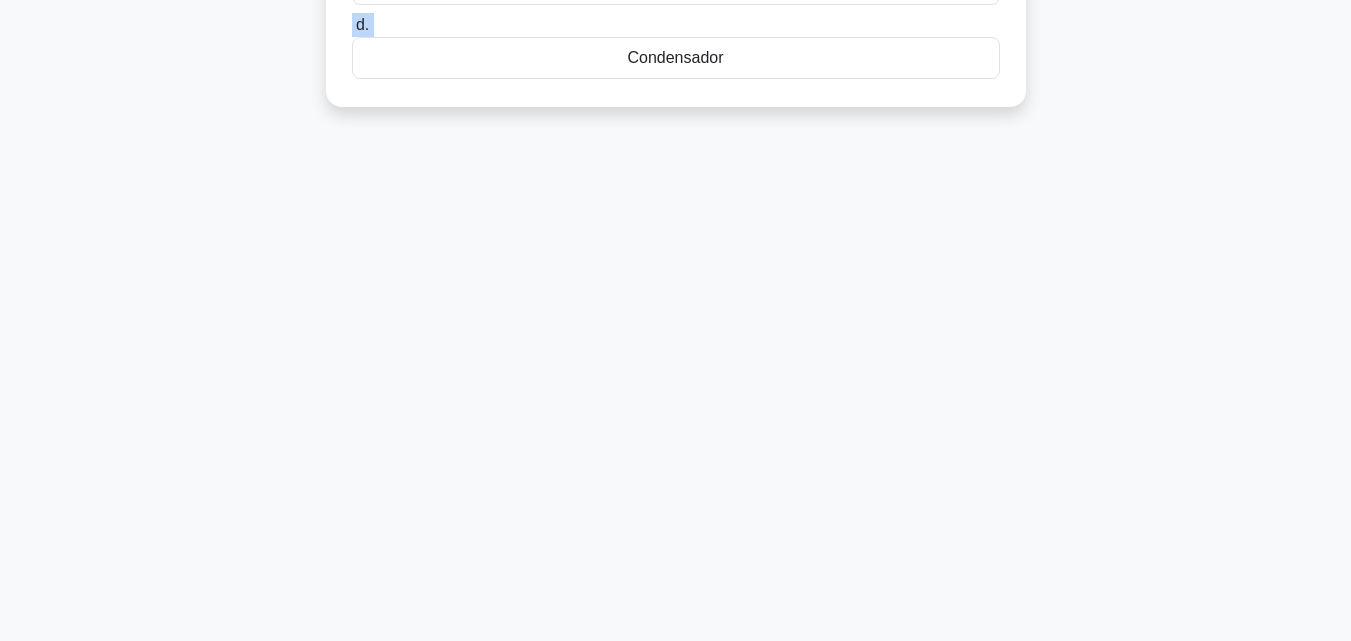 copy on "a.
Corrector del factor de potencia
b.
Rectificador
do.
Regulador de voltaje
d." 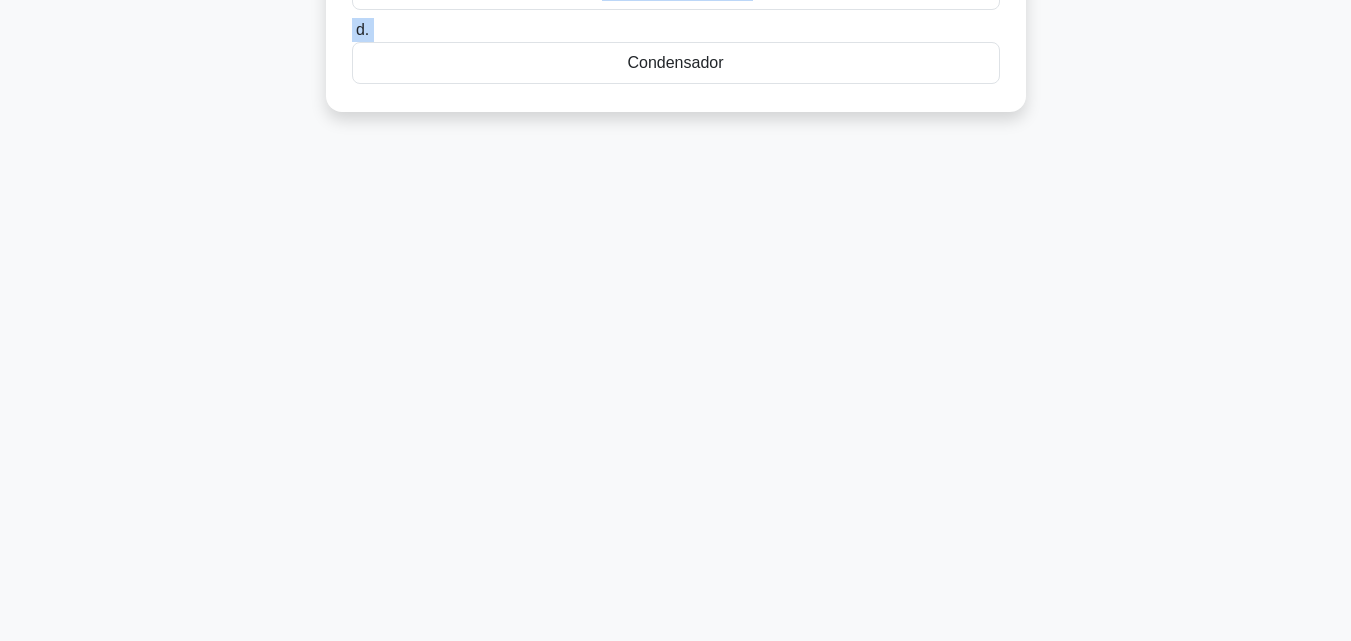 scroll, scrollTop: 0, scrollLeft: 0, axis: both 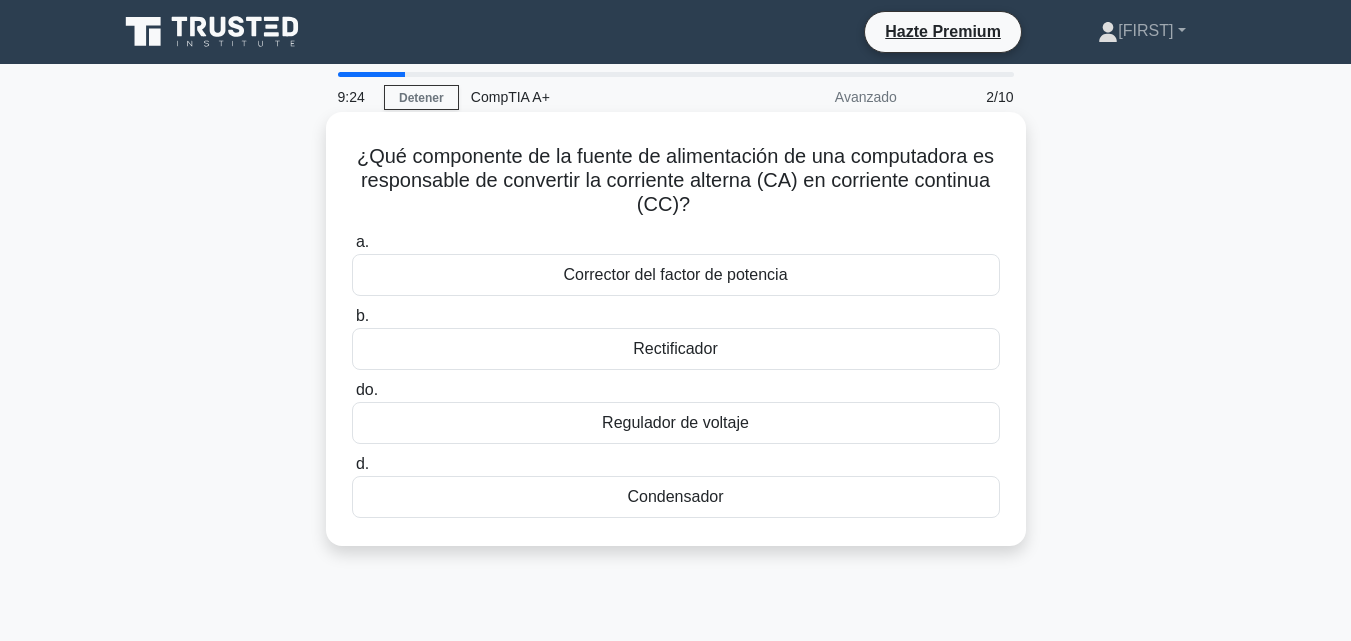 click on "¿Qué componente de la fuente de alimentación de una computadora es responsable de convertir la corriente alterna (CA) en corriente continua (CC)?" at bounding box center [675, 180] 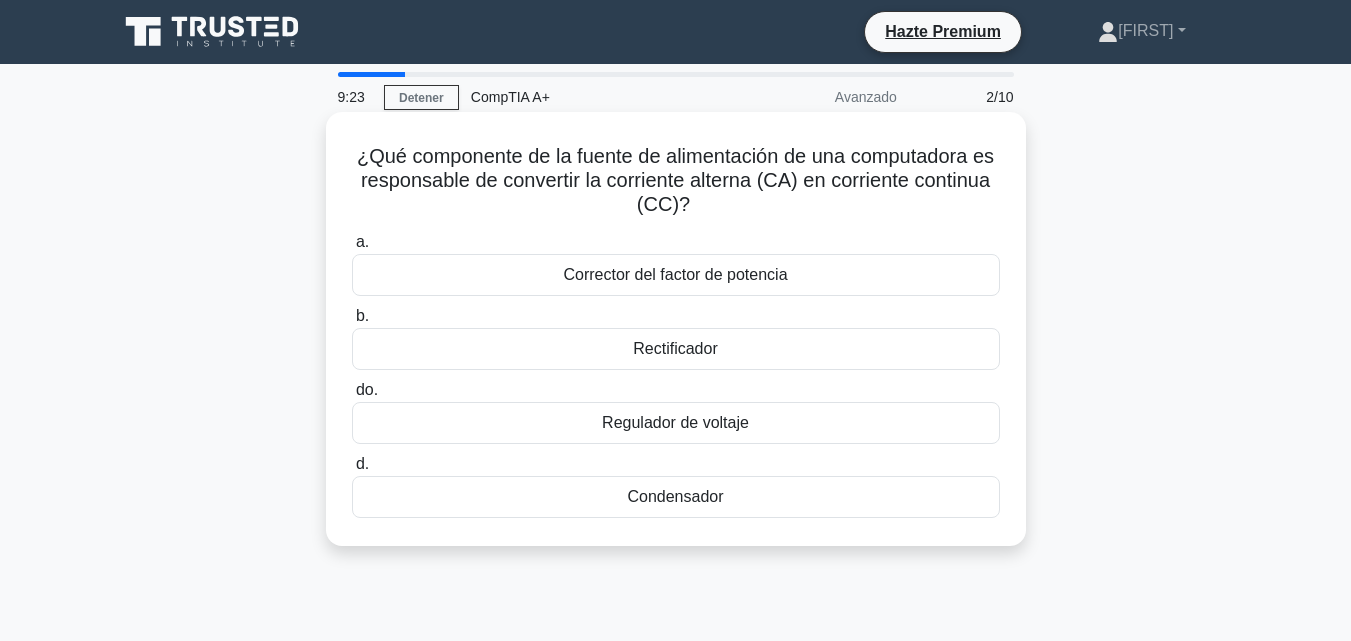 drag, startPoint x: 655, startPoint y: 206, endPoint x: 339, endPoint y: 160, distance: 319.33054 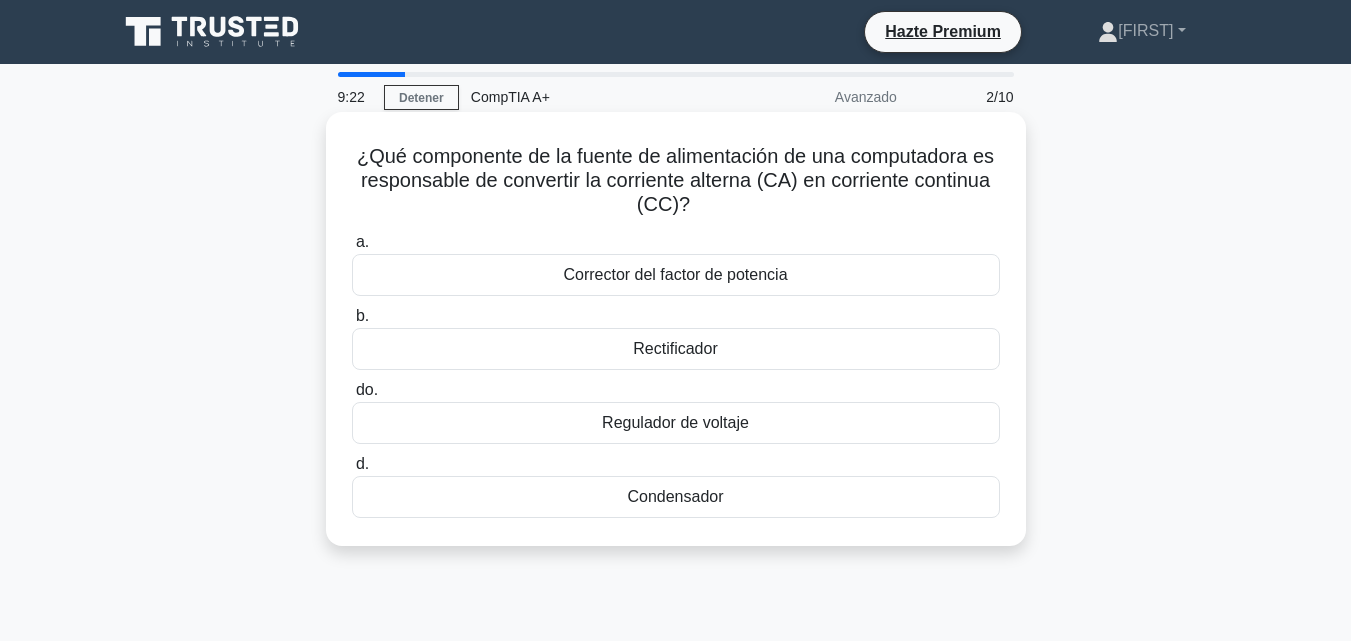 copy on "¿Qué componente de la fuente de alimentación de una computadora es responsable de convertir la corriente alterna (CA) en corriente continua (CC)?" 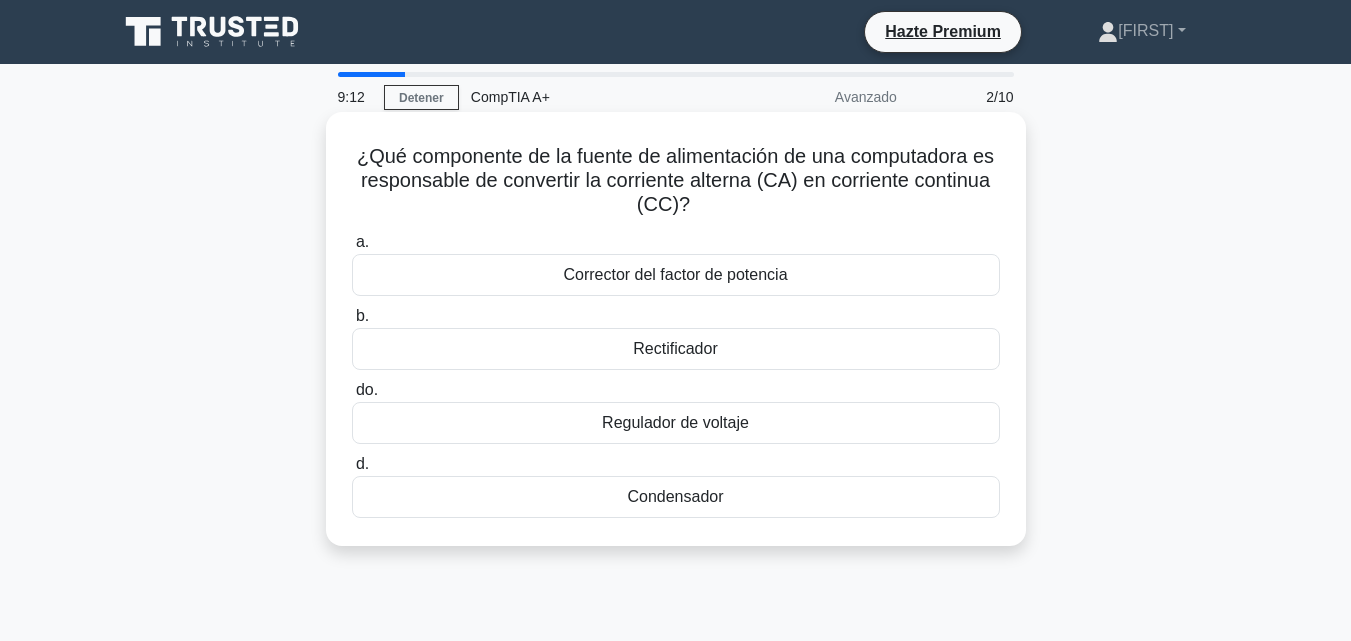 click on "Rectificador" at bounding box center [676, 349] 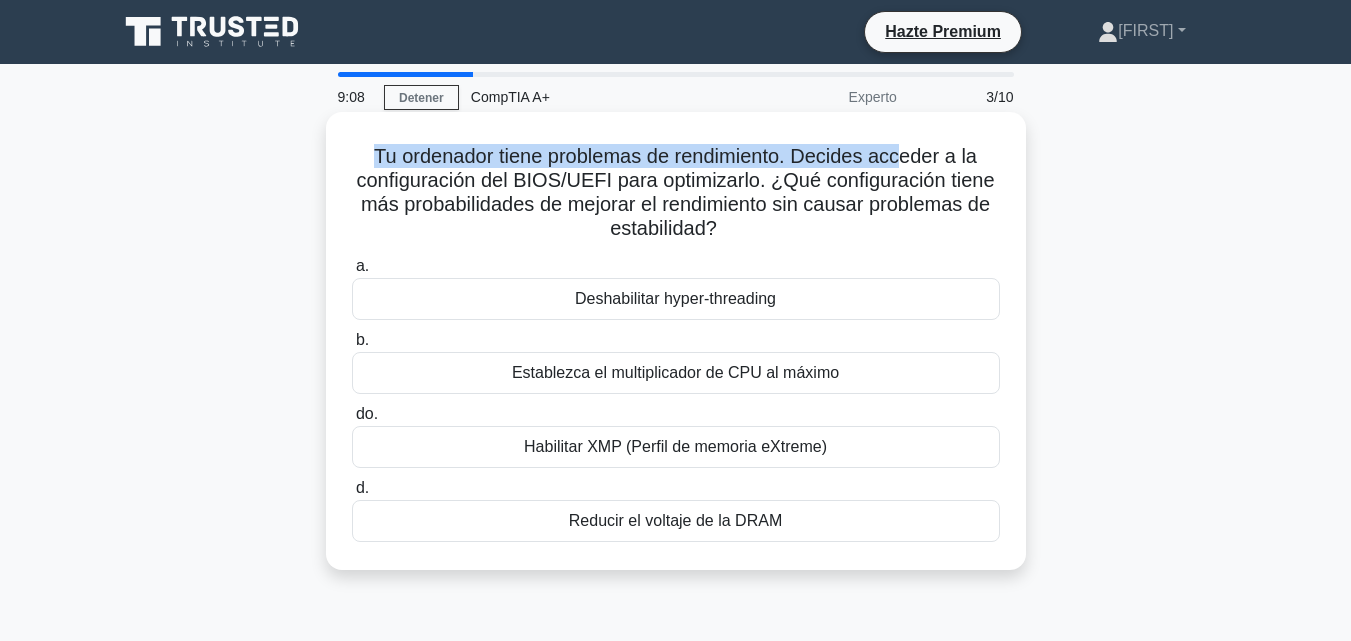 drag, startPoint x: 372, startPoint y: 153, endPoint x: 909, endPoint y: 136, distance: 537.26904 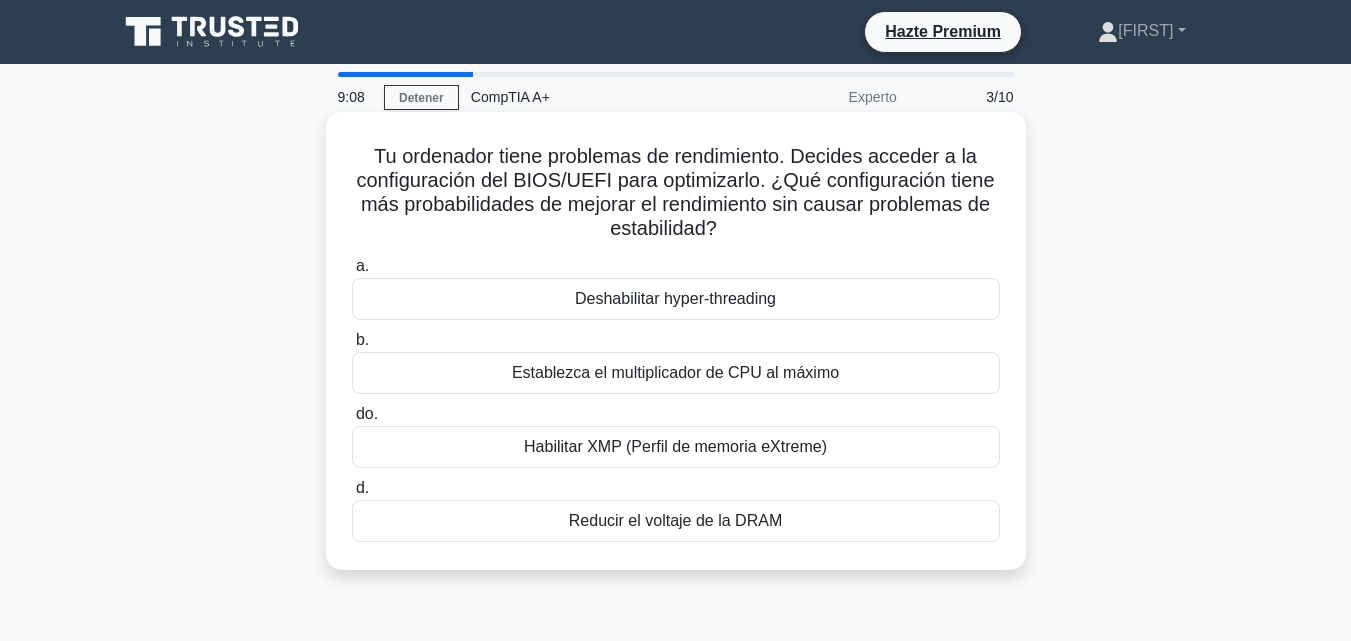 click on "Tu ordenador tiene problemas de rendimiento. Decides acceder a la configuración del BIOS/UEFI para optimizarlo. ¿Qué configuración tiene más probabilidades de mejorar el rendimiento sin causar problemas de estabilidad?" at bounding box center [675, 192] 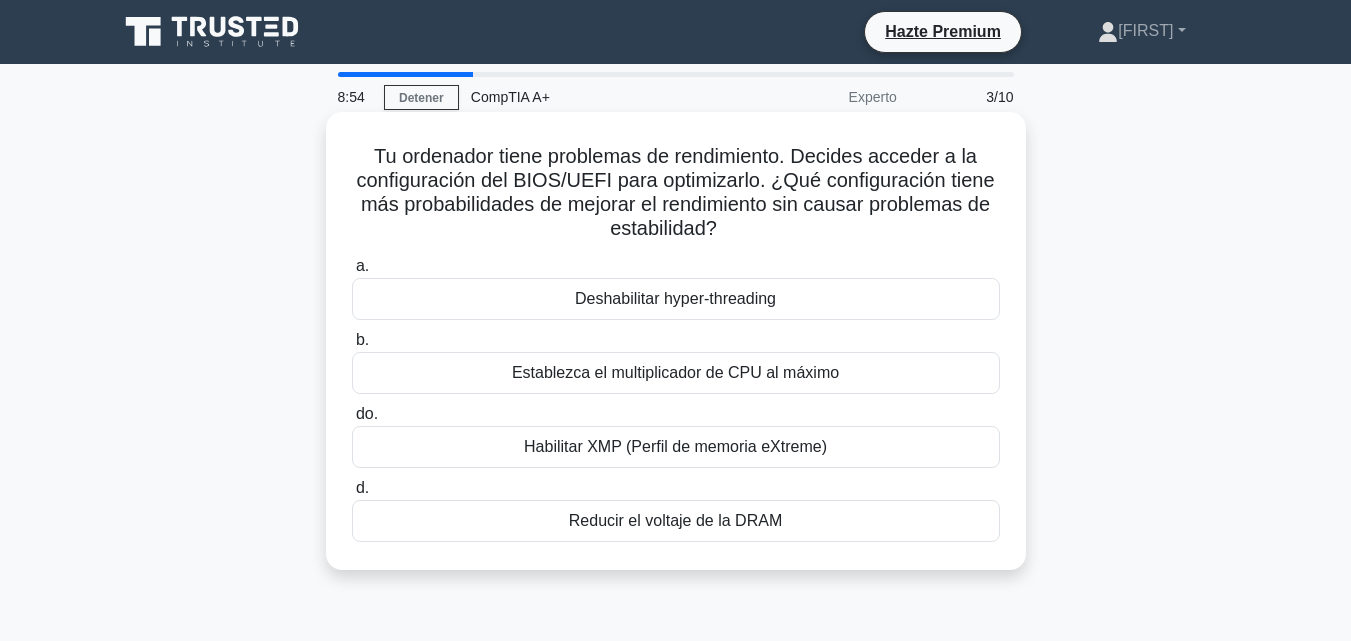 click on "Establezca el multiplicador de CPU al máximo" at bounding box center [675, 372] 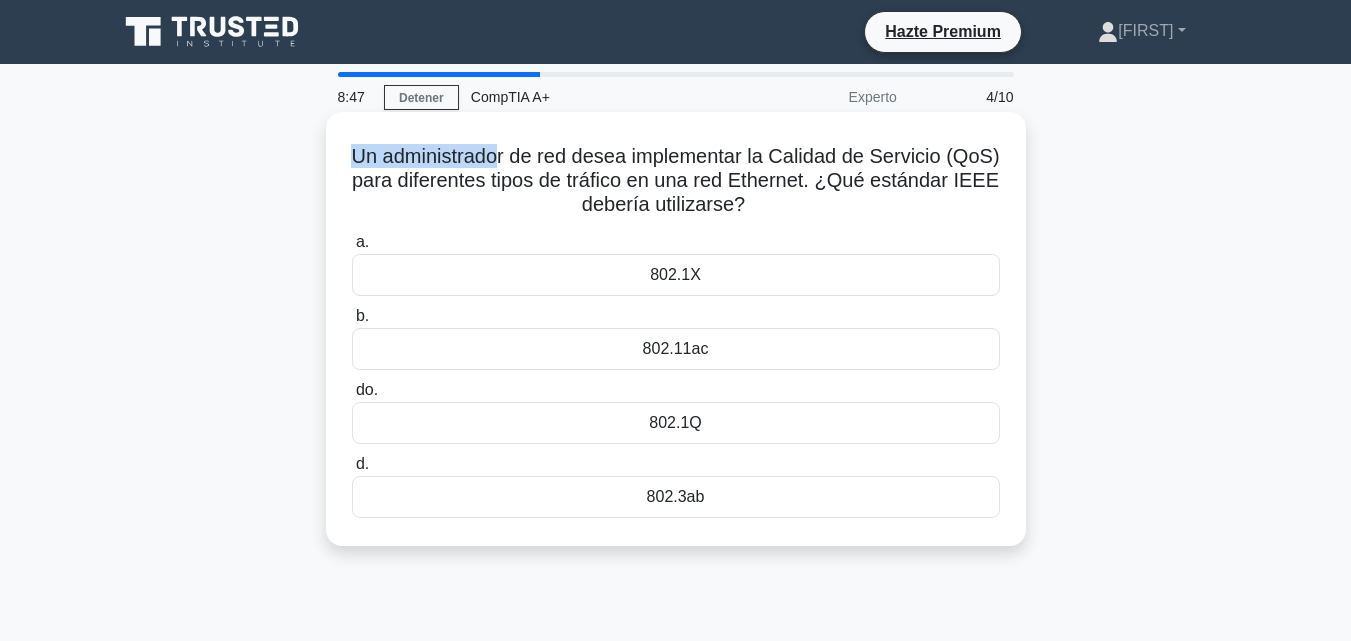 drag, startPoint x: 378, startPoint y: 151, endPoint x: 527, endPoint y: 144, distance: 149.16434 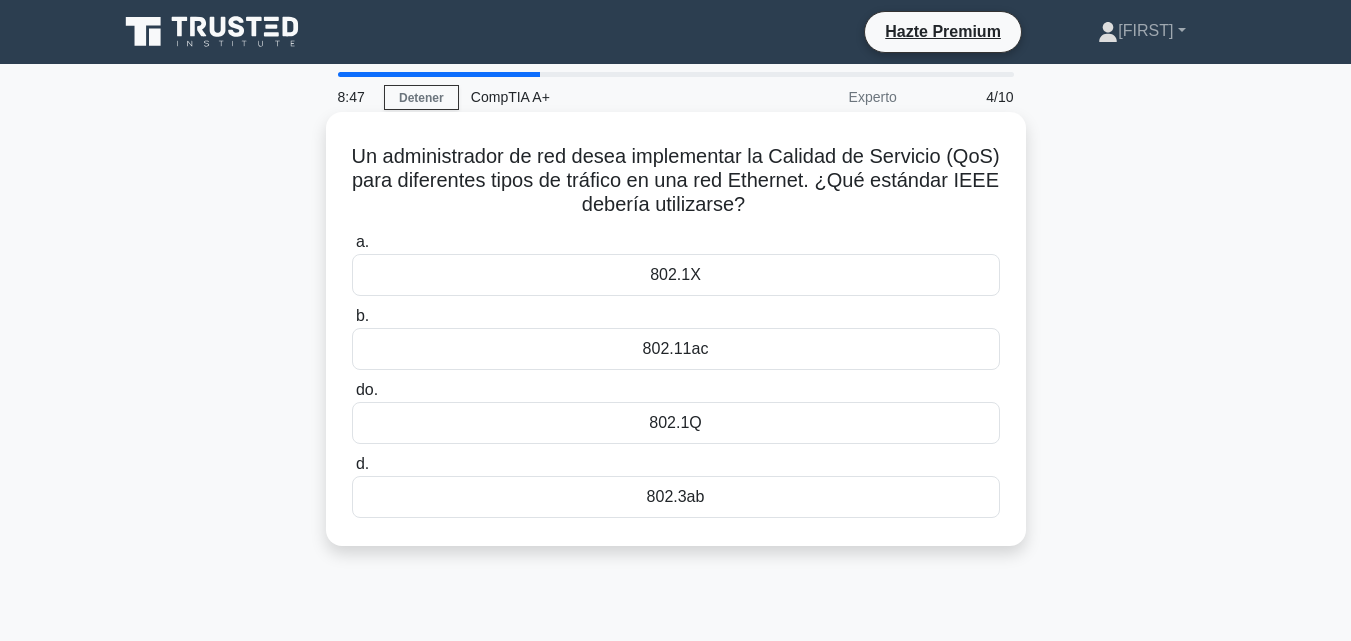 click on "Un administrador de red desea implementar la Calidad de Servicio (QoS) para diferentes tipos de tráfico en una red Ethernet. ¿Qué estándar IEEE debería utilizarse?" at bounding box center [675, 180] 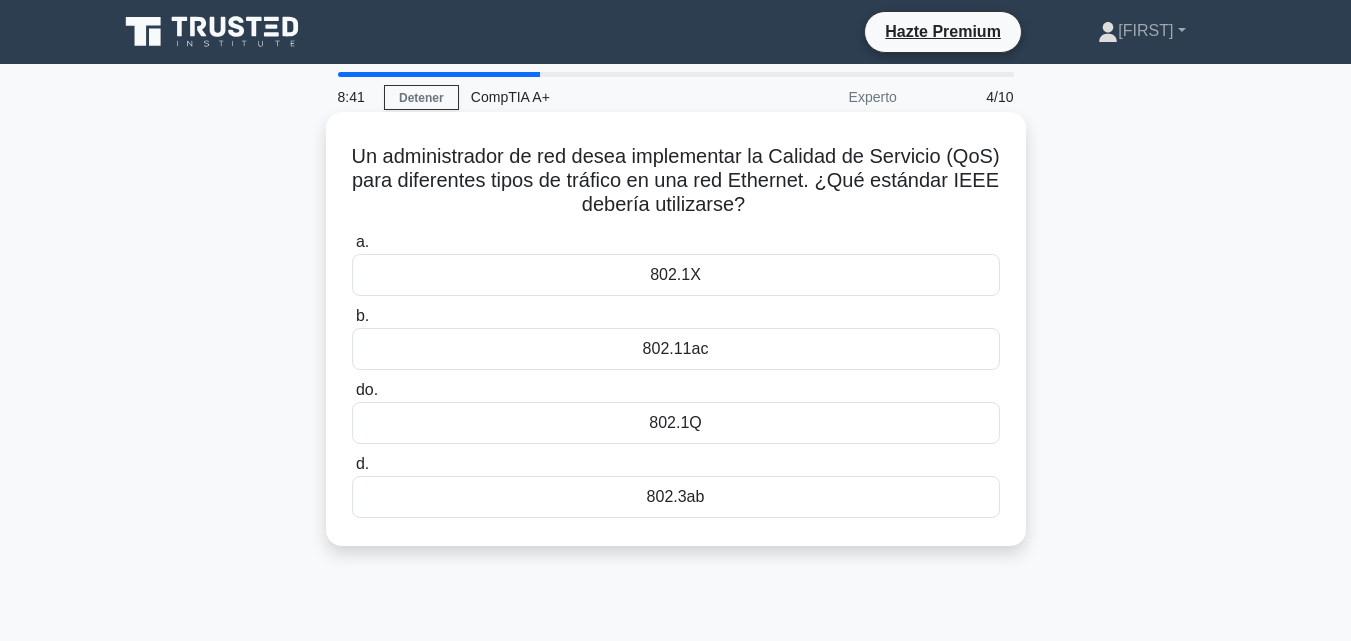 click on "802.1Q" at bounding box center (675, 422) 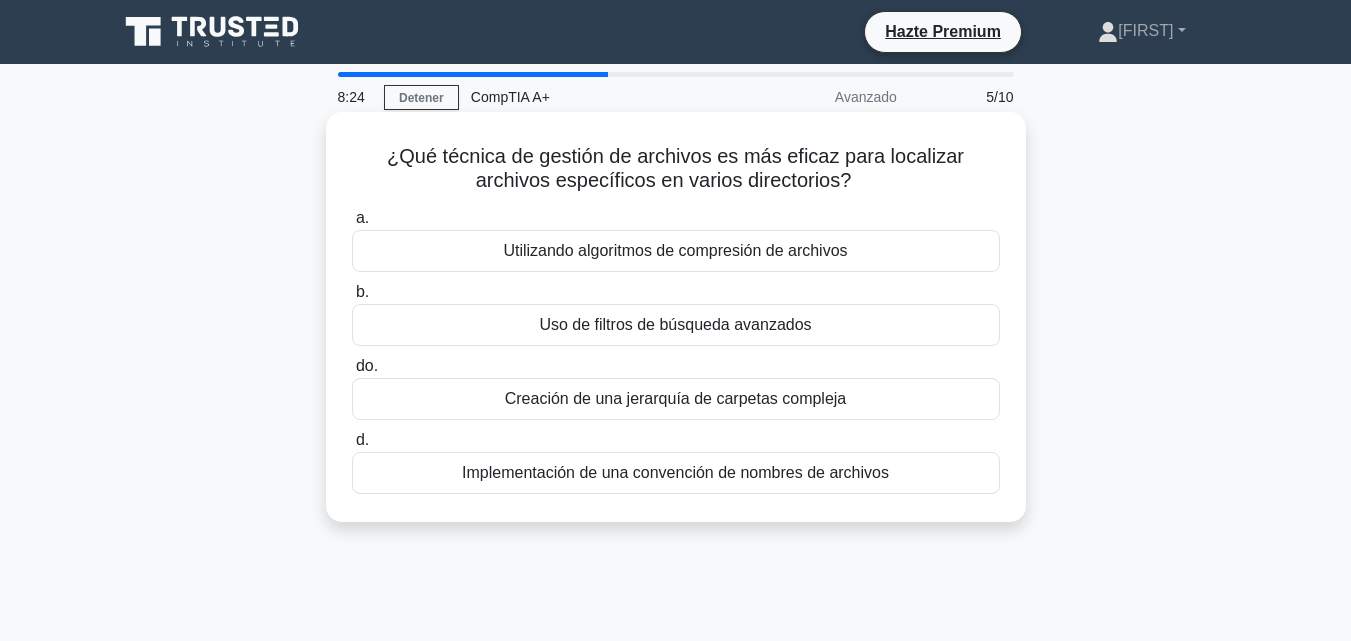 click on "Uso de filtros de búsqueda avanzados" at bounding box center [675, 324] 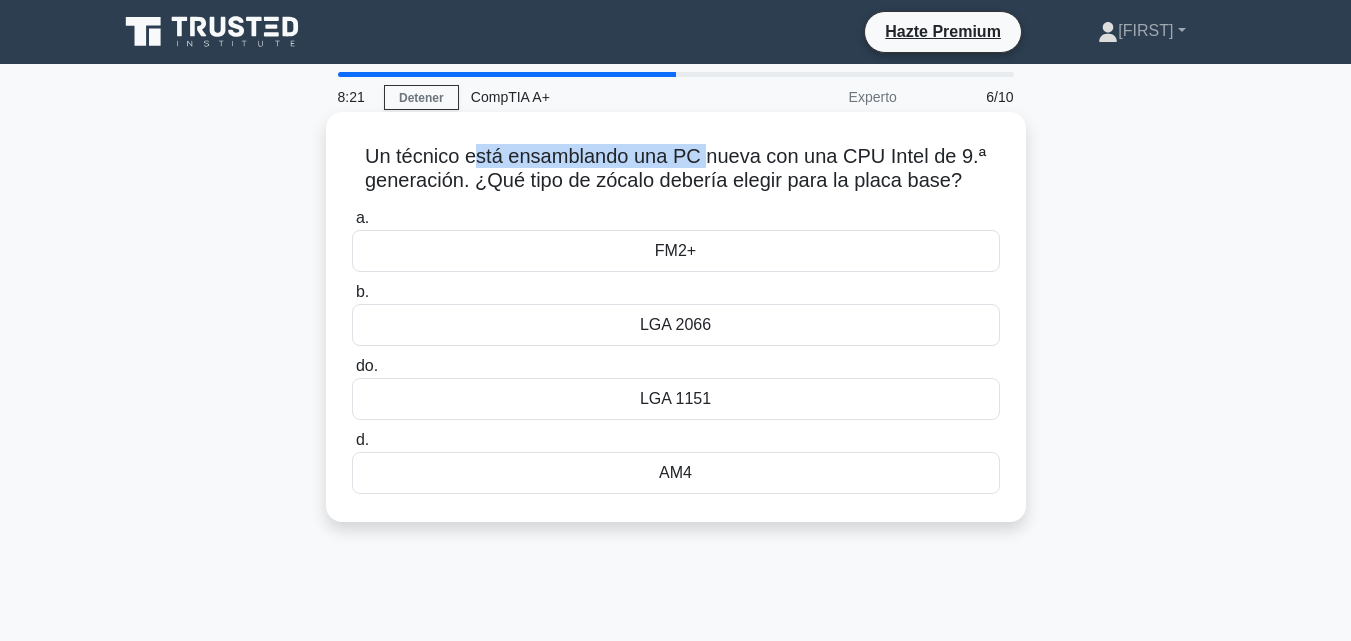 drag, startPoint x: 477, startPoint y: 157, endPoint x: 759, endPoint y: 177, distance: 282.70834 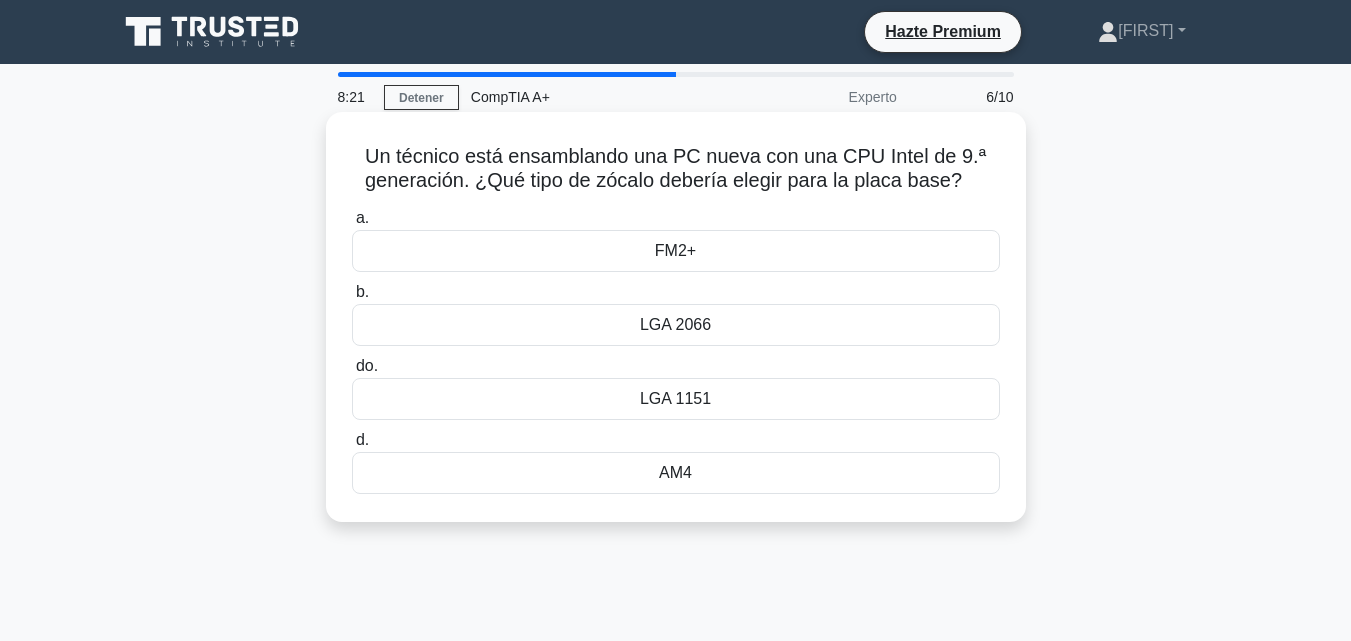 click on "Un técnico está ensamblando una PC nueva con una CPU Intel de 9.ª generación. ¿Qué tipo de zócalo debería elegir para la placa base?" at bounding box center (675, 168) 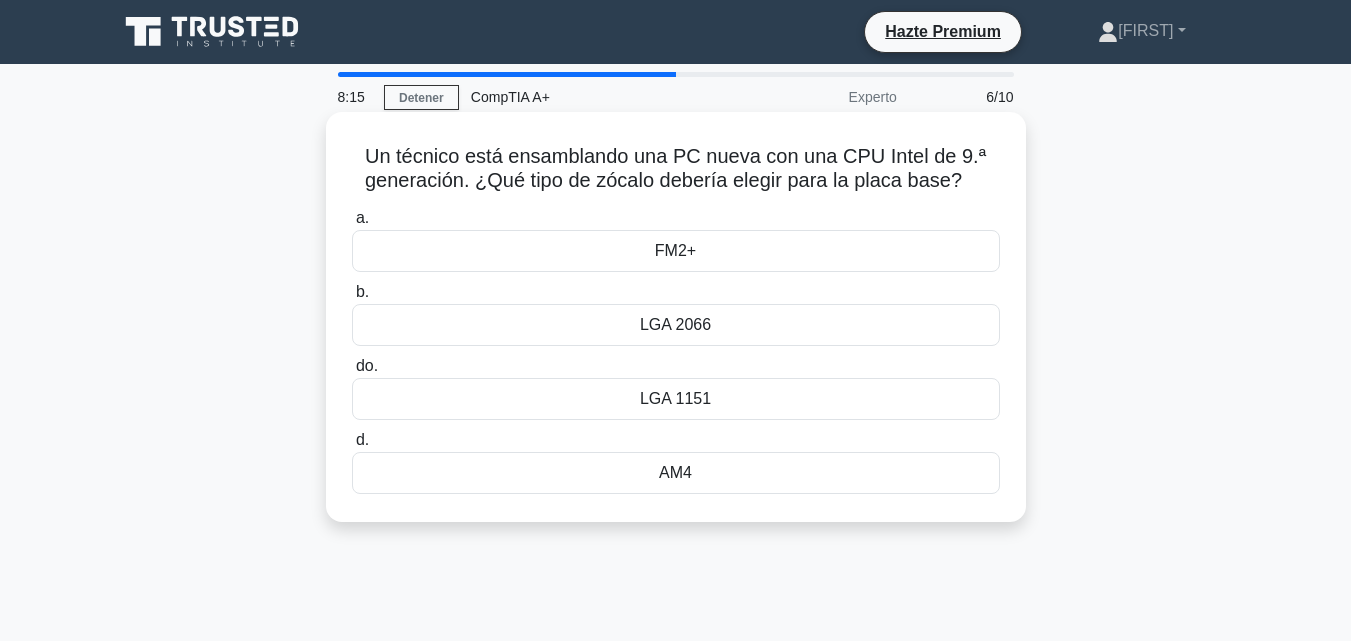 drag, startPoint x: 968, startPoint y: 192, endPoint x: 361, endPoint y: 150, distance: 608.4513 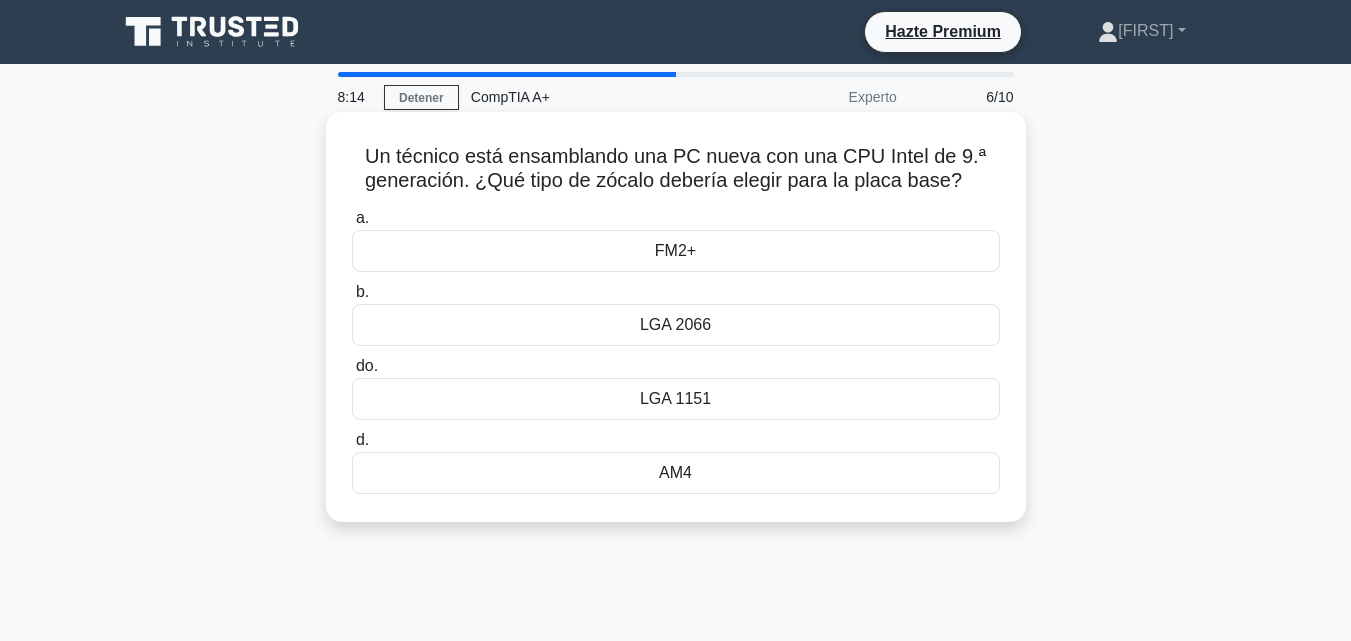 copy on "Un técnico está ensamblando una PC nueva con una CPU Intel de 9.ª generación. ¿Qué tipo de zócalo debería elegir para la placa base?" 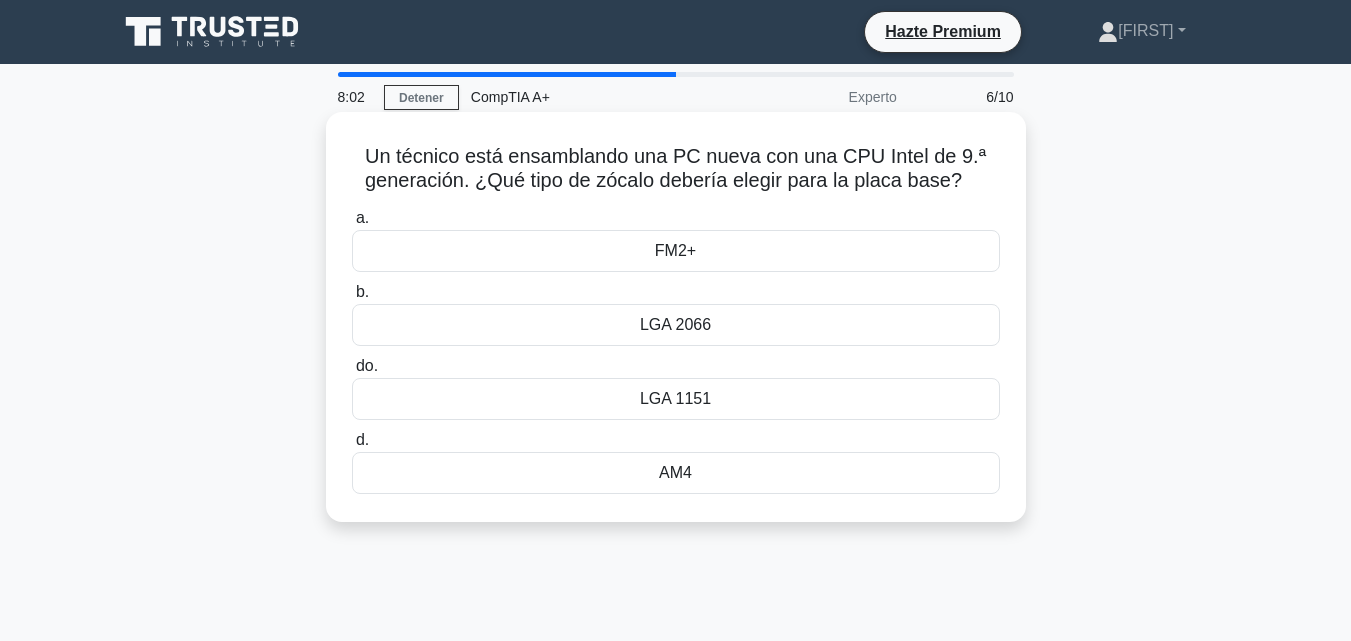 click on "LGA 1151" at bounding box center (676, 399) 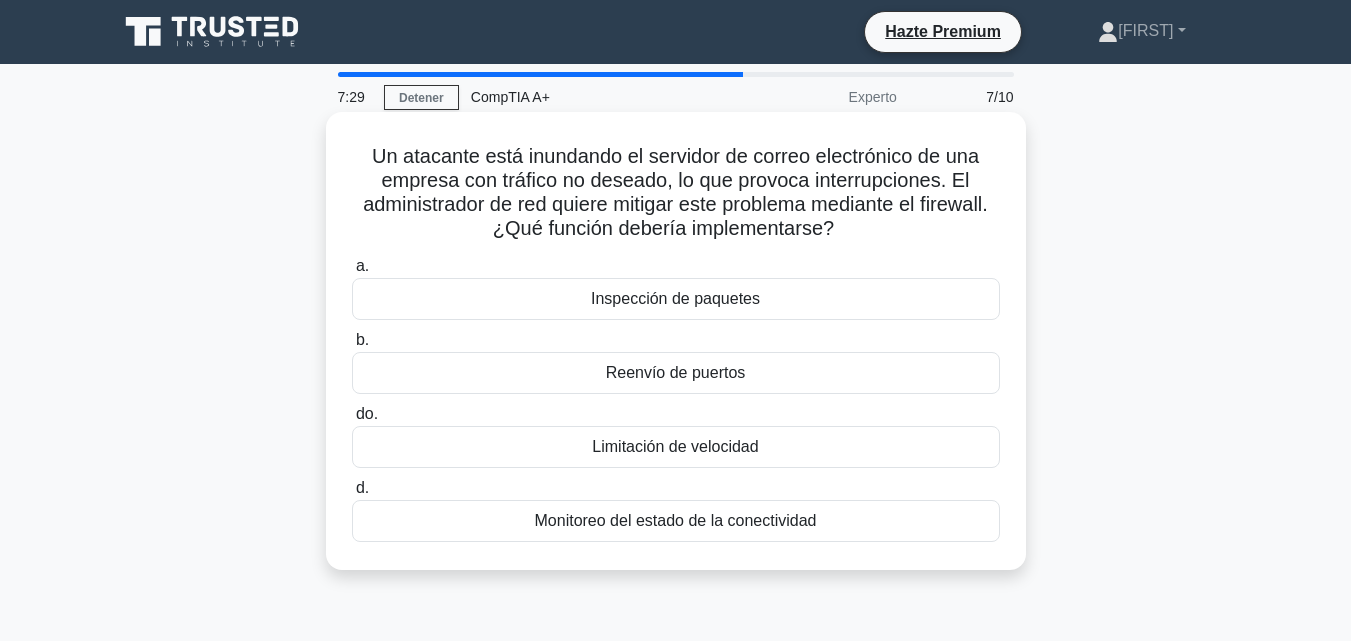 click on "Un atacante está inundando el servidor de correo electrónico de una empresa con tráfico no deseado, lo que provoca interrupciones. El administrador de red quiere mitigar este problema mediante el firewall. ¿Qué función debería implementarse?
.spinner_0XTQ{transform-origin:center;animation:spinner_y6GP .75s linear infinite}@keyframes spinner_y6GP{100%{transform:rotate(360deg)}}
a.
b.
d." at bounding box center (676, 341) 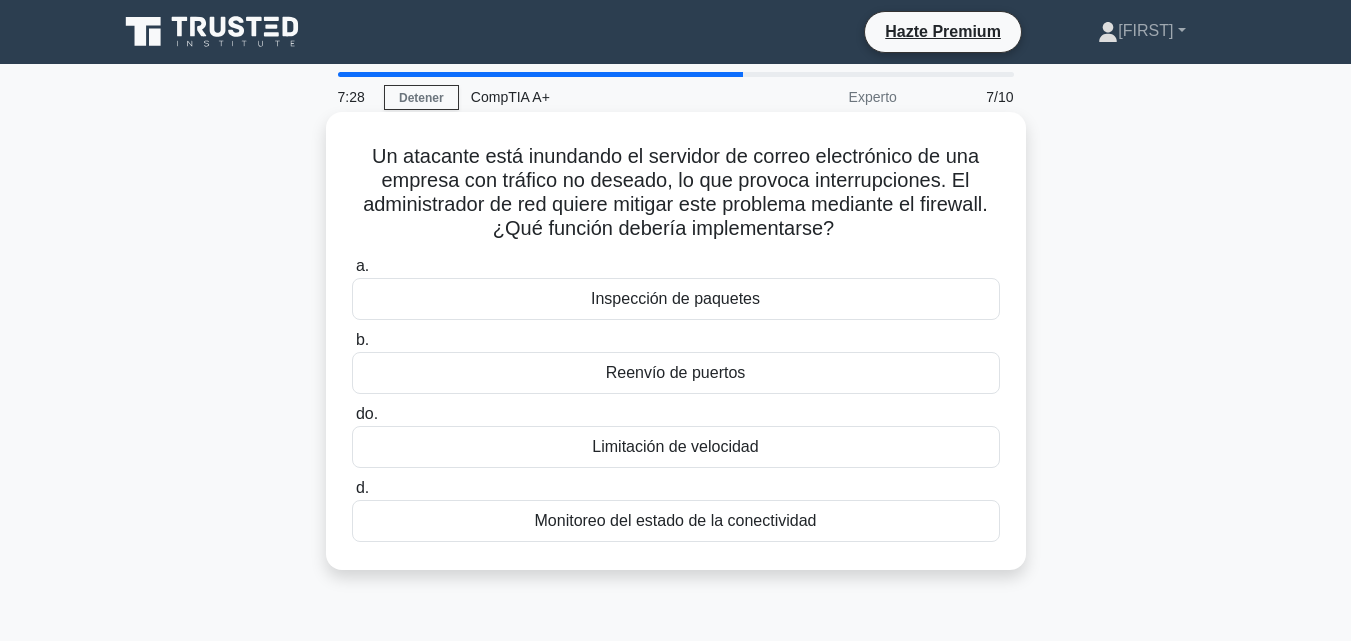 click on "Monitoreo del estado de la conectividad" at bounding box center [676, 520] 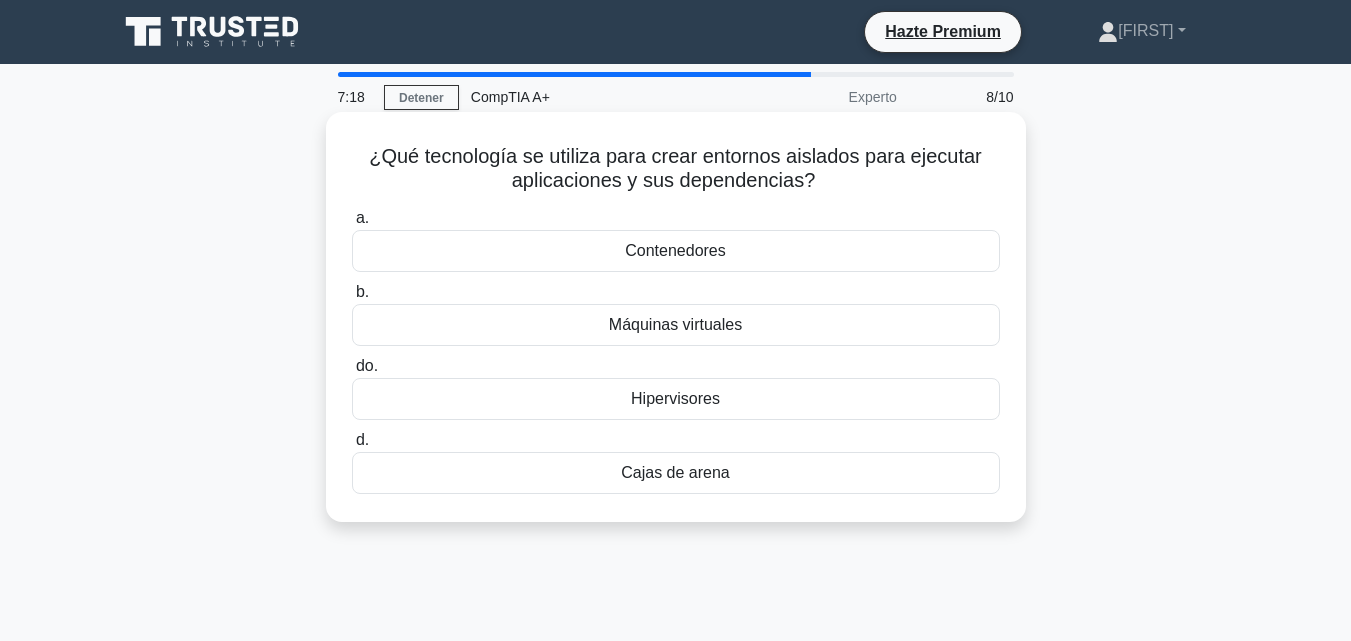 click on "Máquinas virtuales" at bounding box center (675, 324) 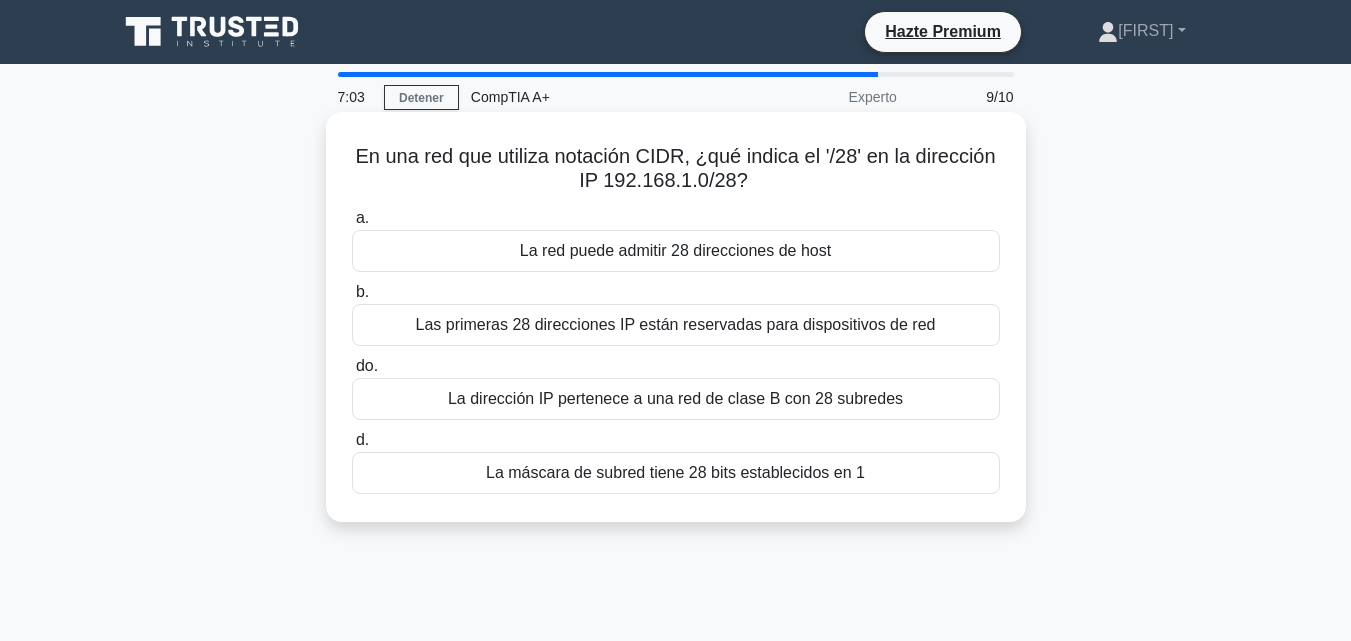 click on "La máscara de subred tiene 28 bits establecidos en 1" at bounding box center (675, 473) 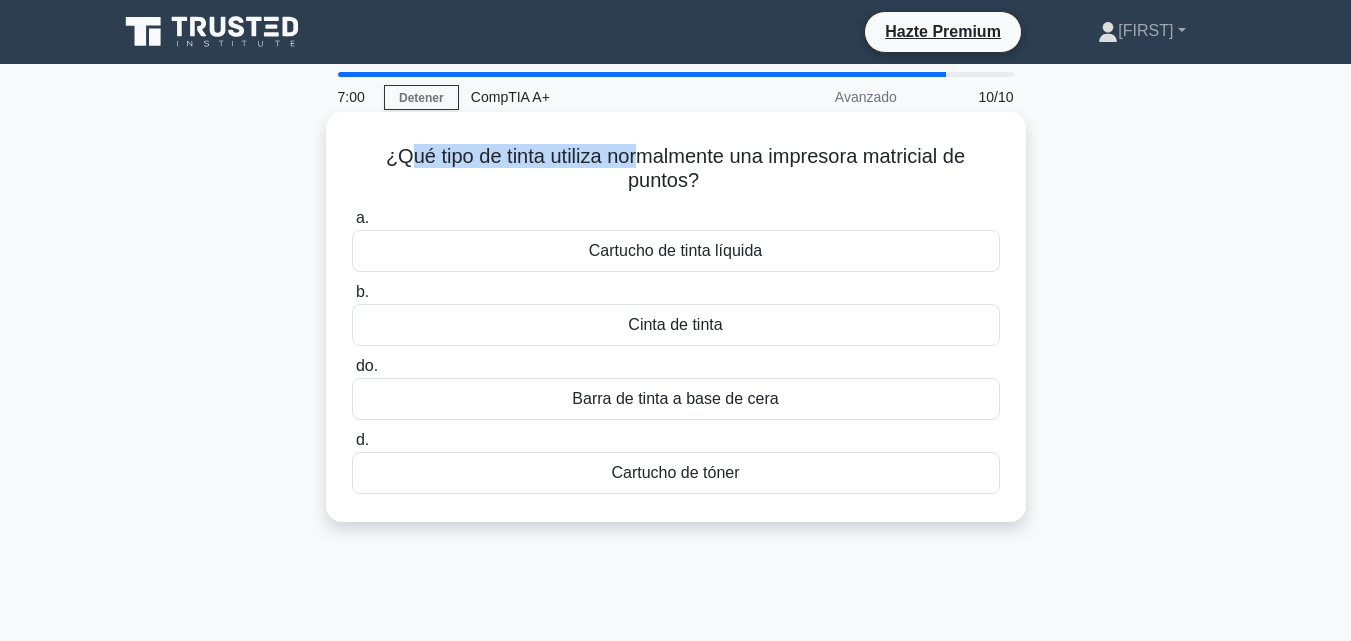 drag, startPoint x: 417, startPoint y: 154, endPoint x: 635, endPoint y: 150, distance: 218.0367 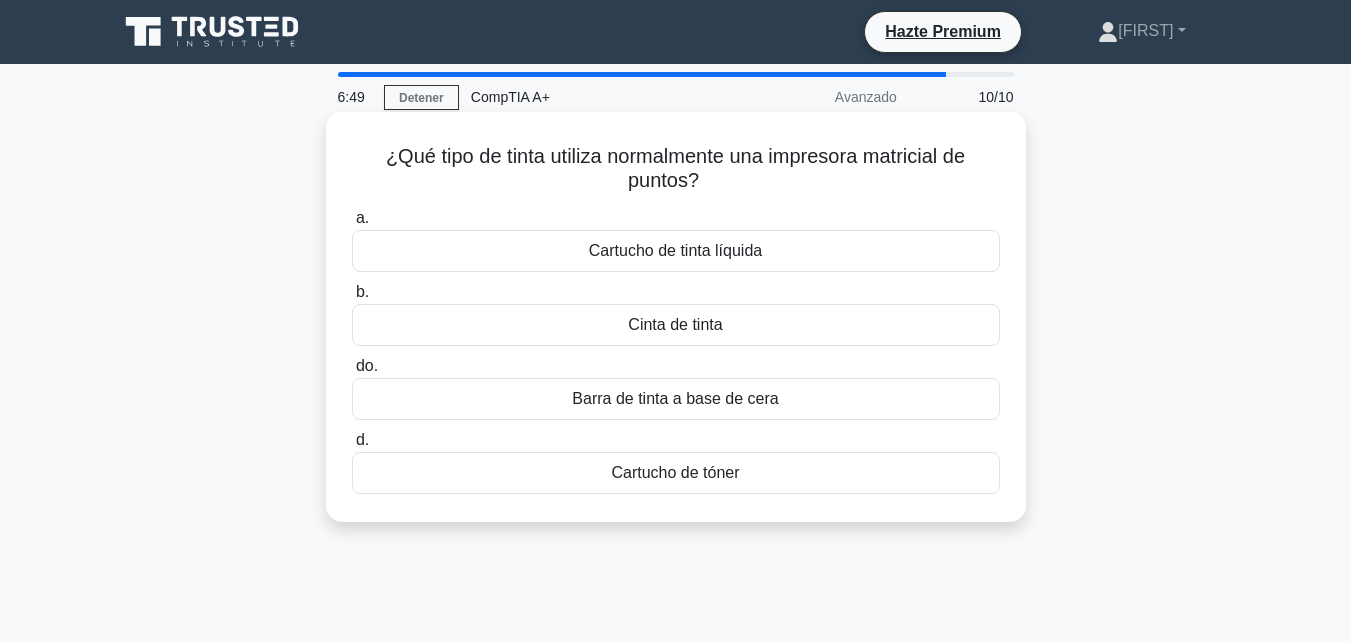 click on "Cartucho de tinta líquida" at bounding box center [675, 250] 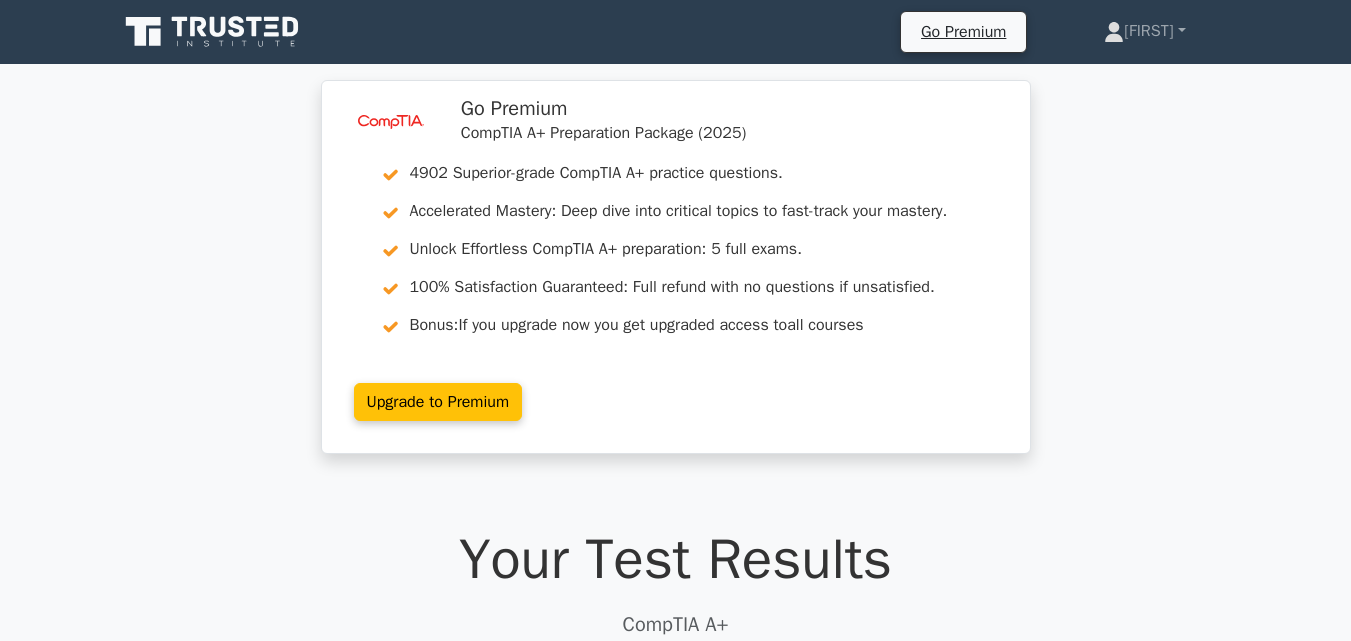 scroll, scrollTop: 0, scrollLeft: 0, axis: both 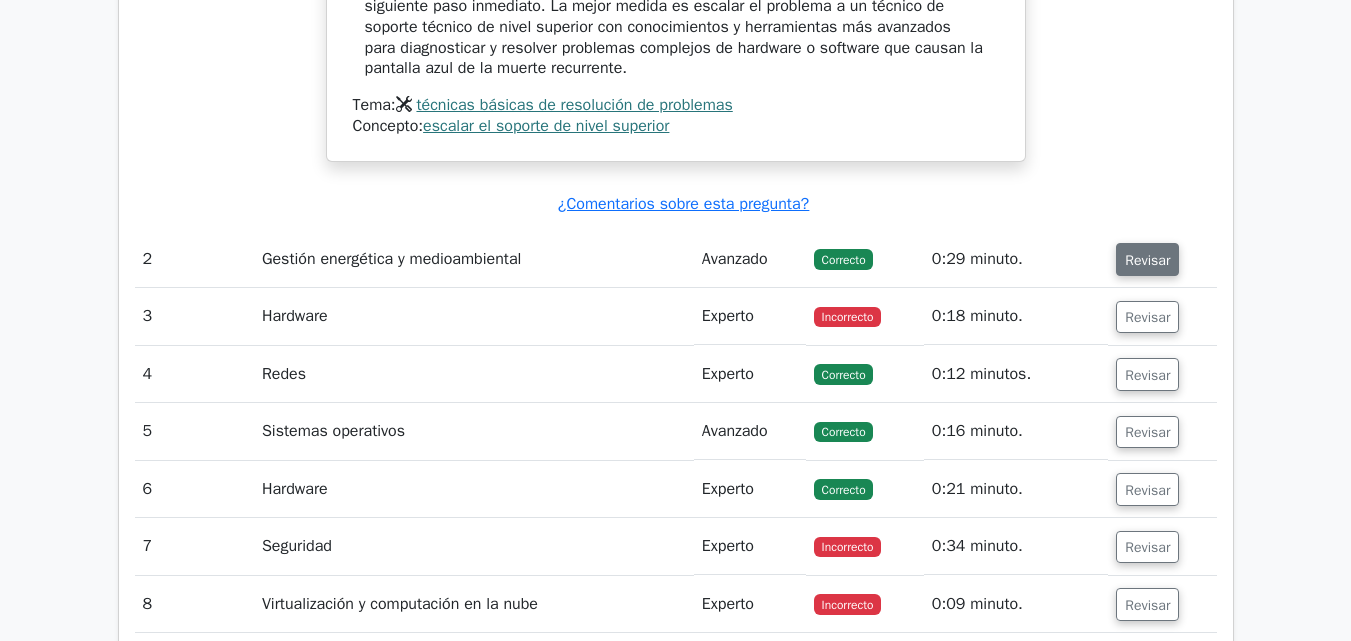 click on "Revisar" at bounding box center (1147, 259) 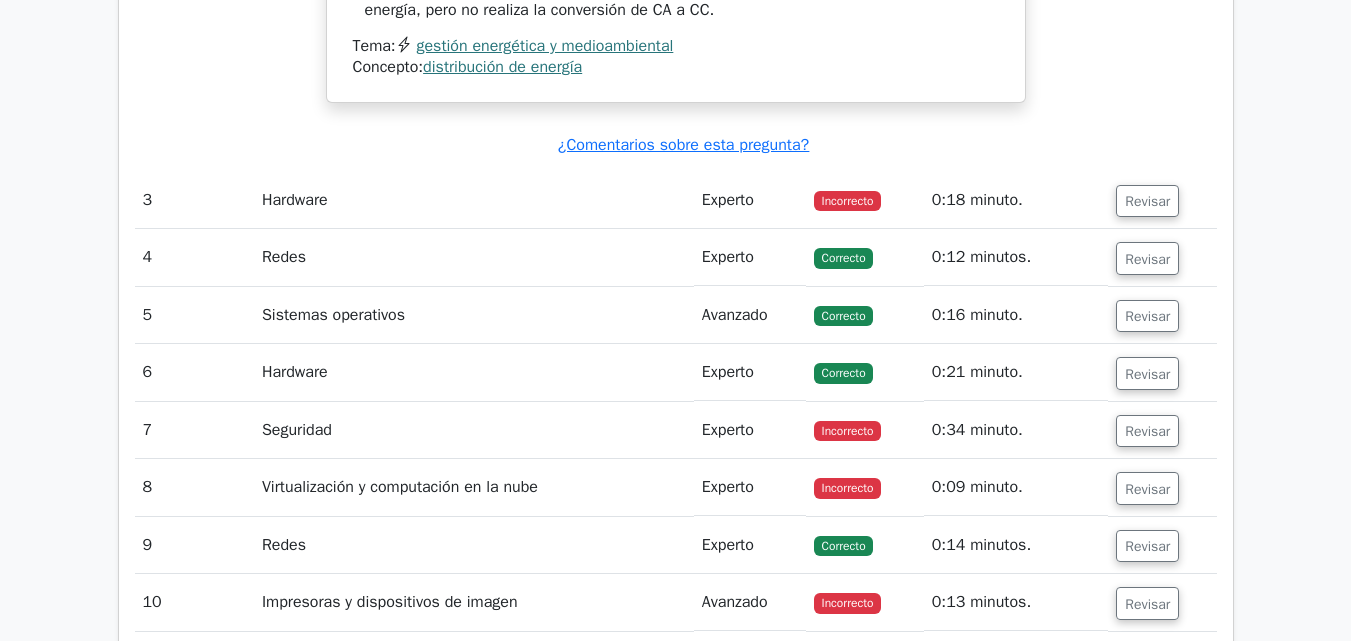 scroll, scrollTop: 3400, scrollLeft: 0, axis: vertical 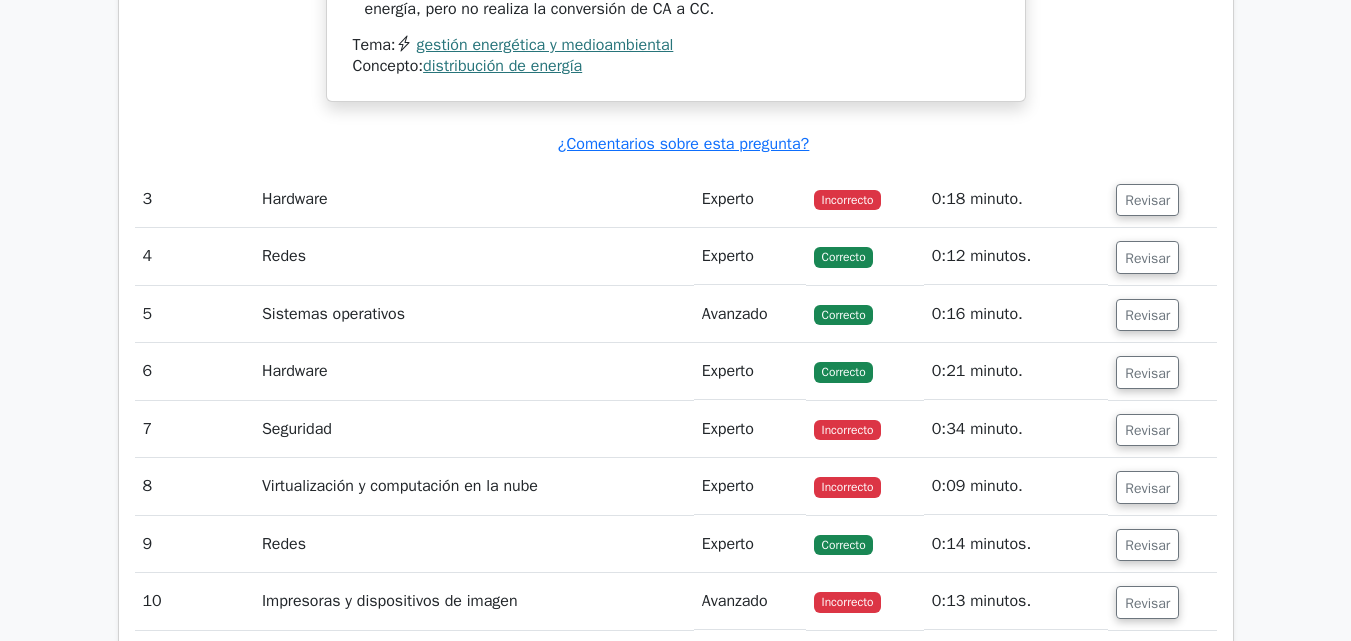 click on "Revisar" at bounding box center (1162, 199) 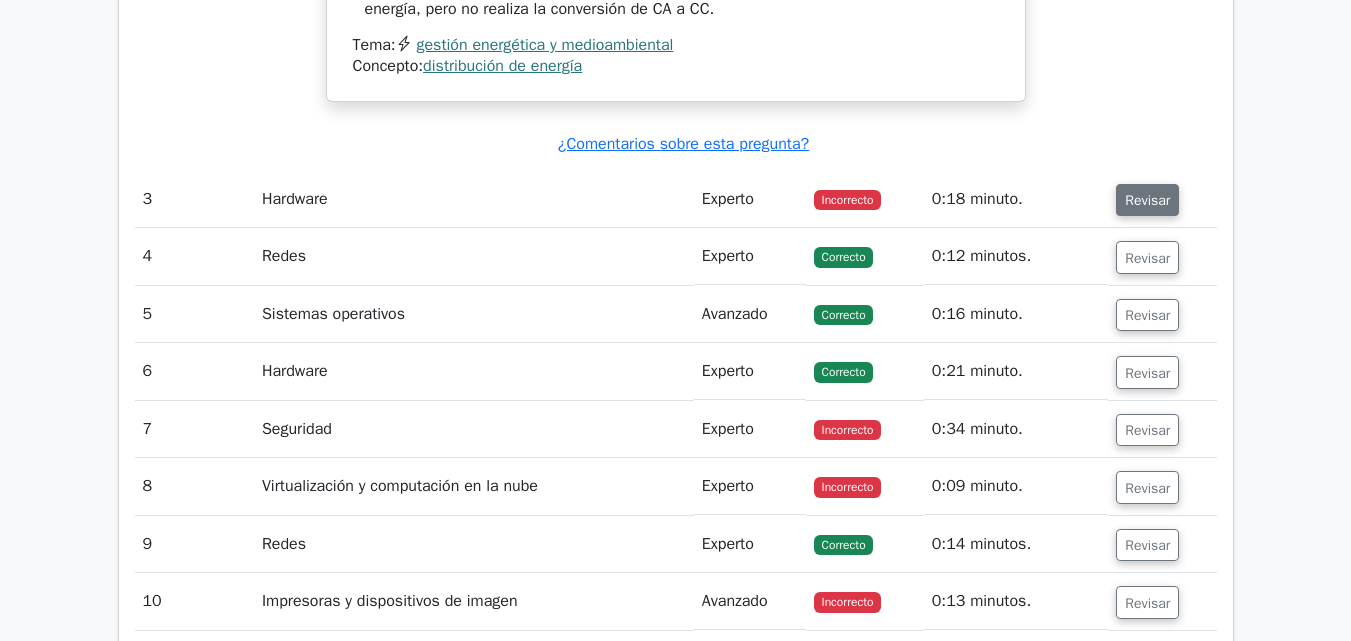 click on "Revisar" at bounding box center (1147, 199) 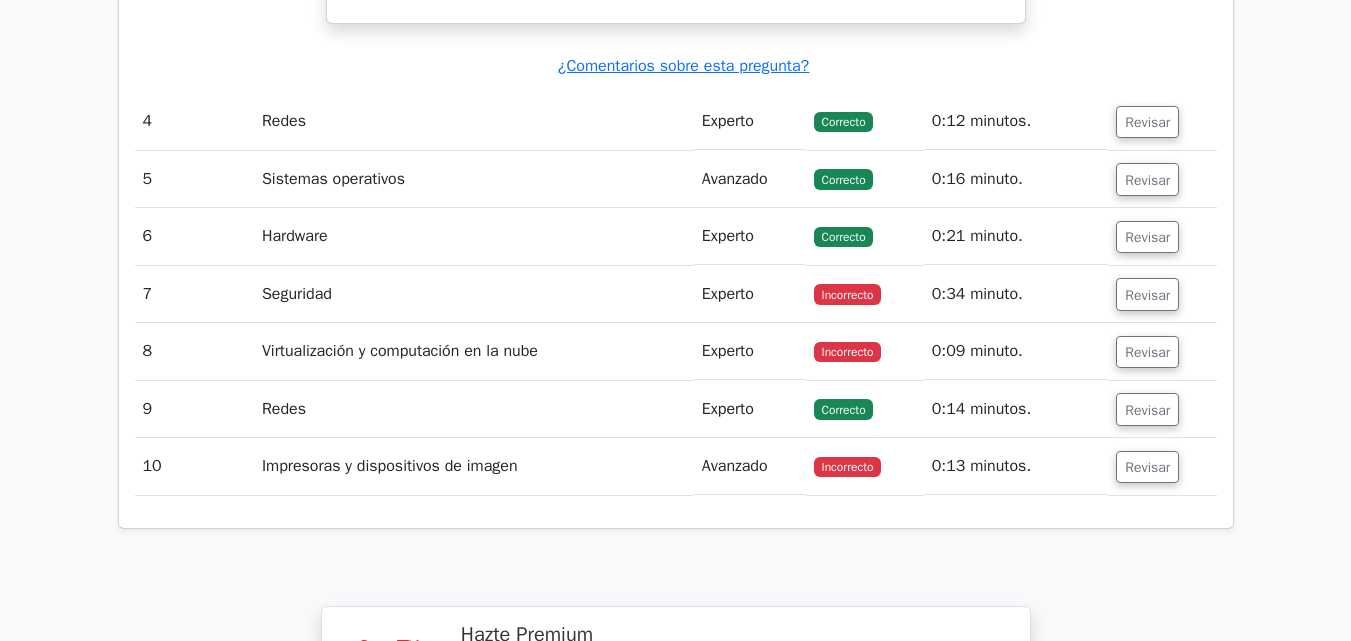 scroll, scrollTop: 4400, scrollLeft: 0, axis: vertical 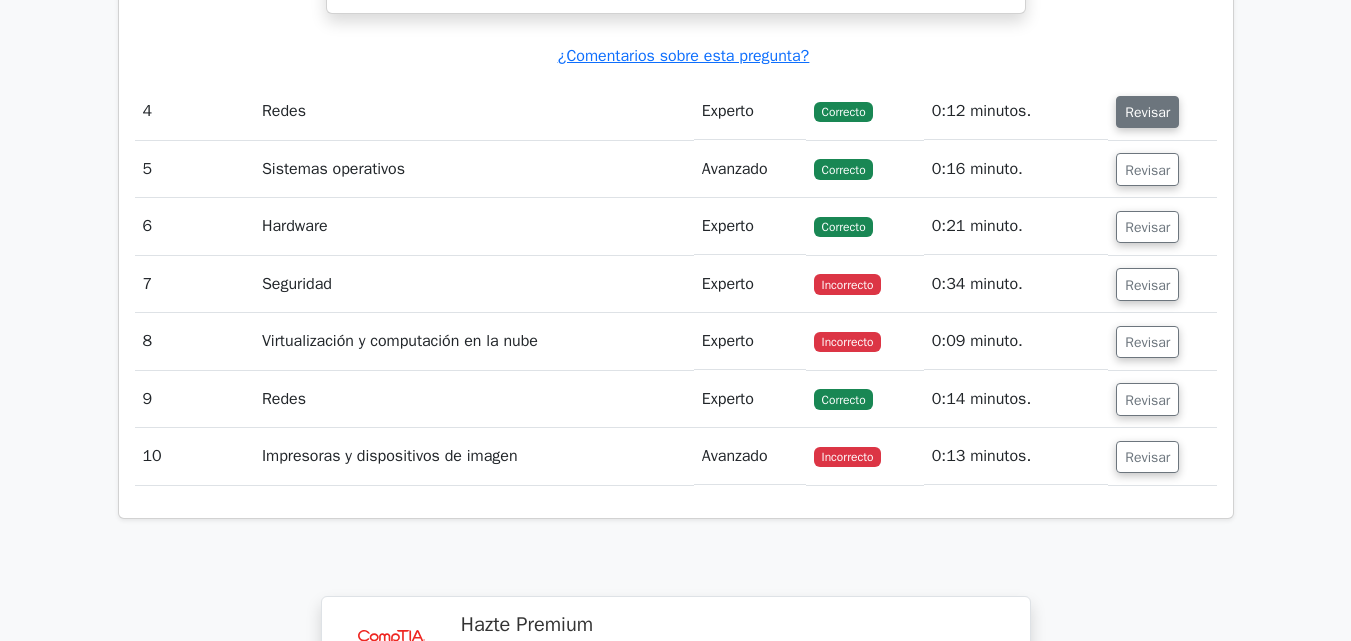click on "Revisar" at bounding box center (1147, 112) 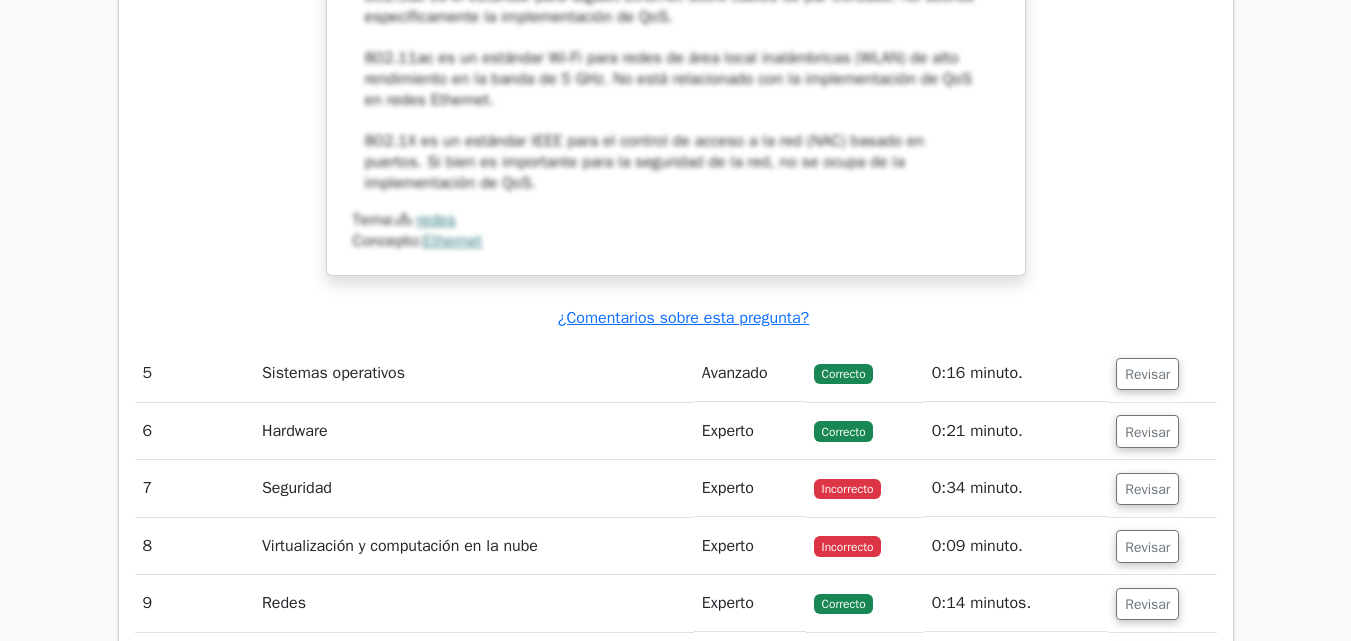 scroll, scrollTop: 5500, scrollLeft: 0, axis: vertical 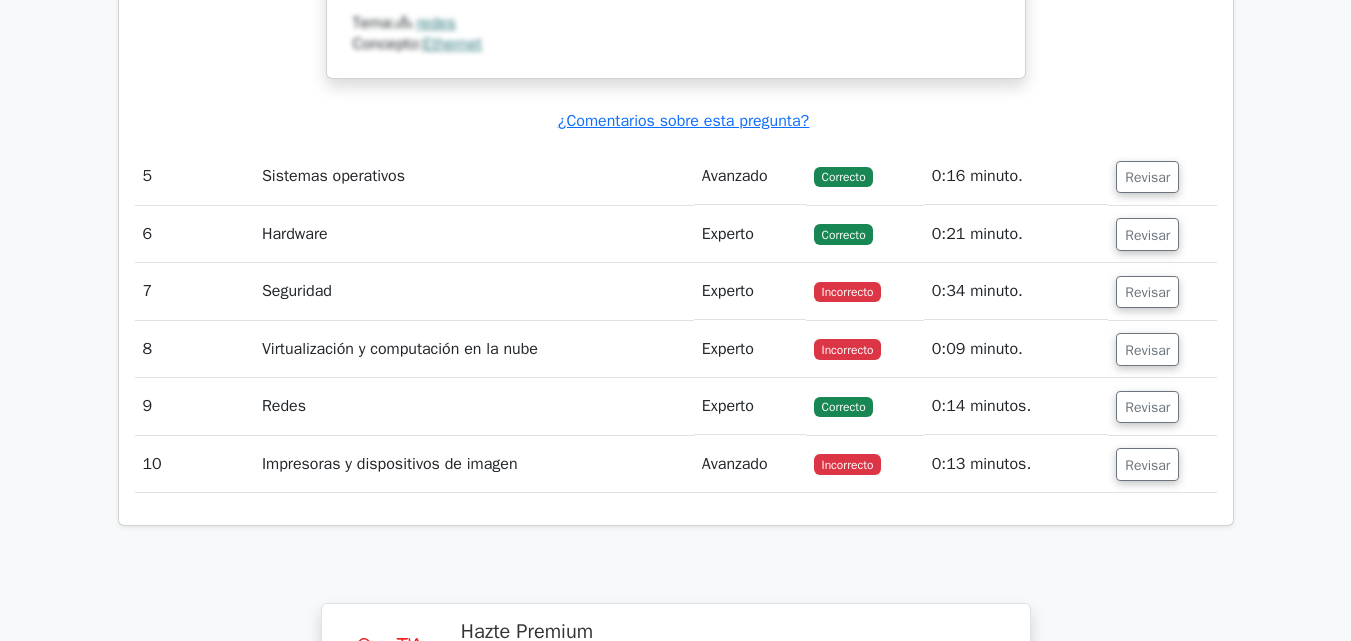 click on "Revisar" at bounding box center (1162, 176) 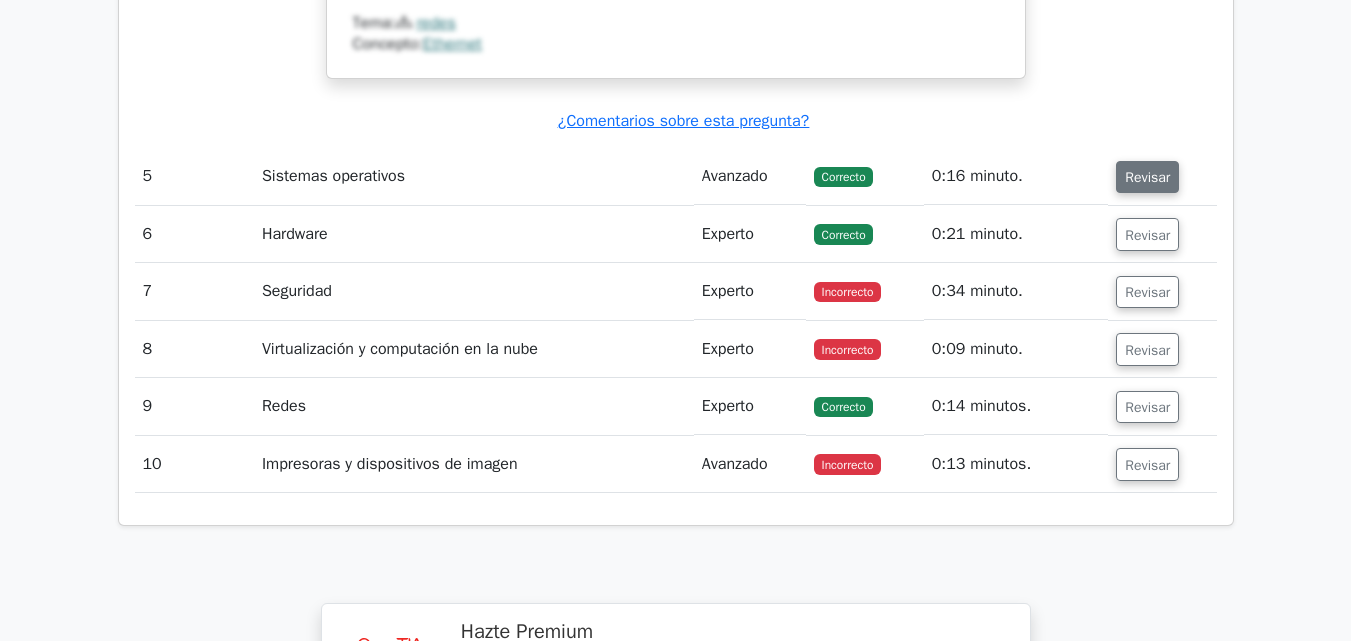 click on "Revisar" at bounding box center (1147, 177) 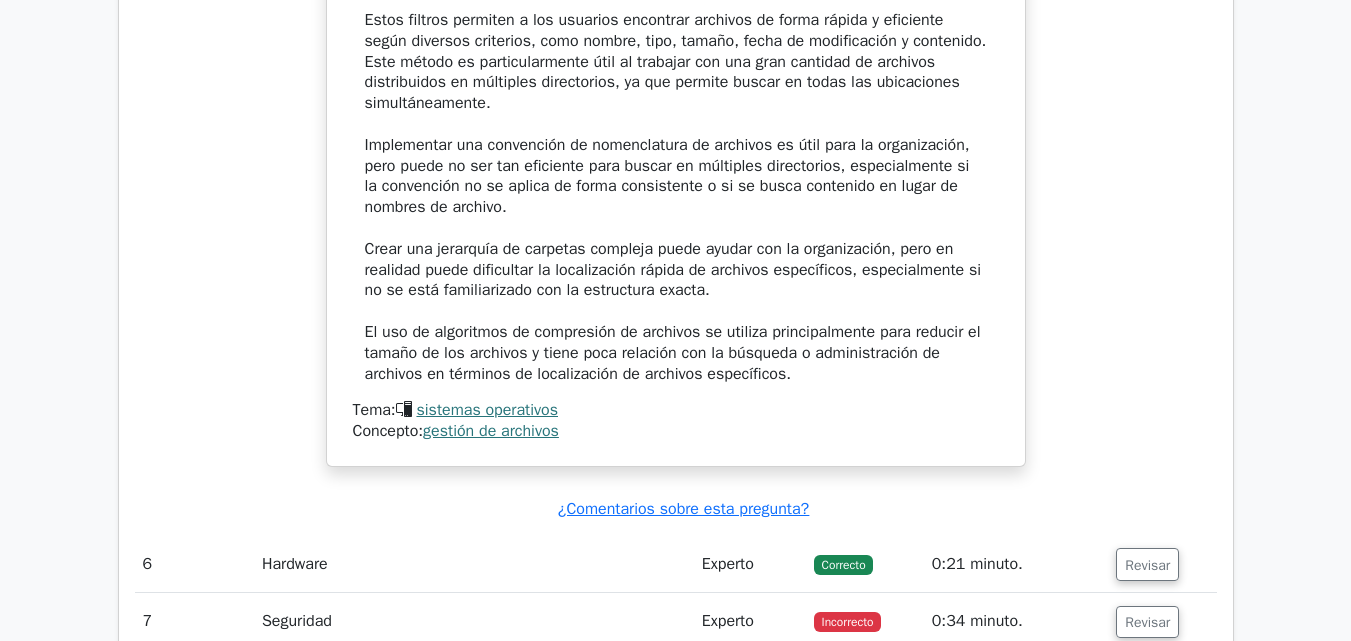 scroll, scrollTop: 6500, scrollLeft: 0, axis: vertical 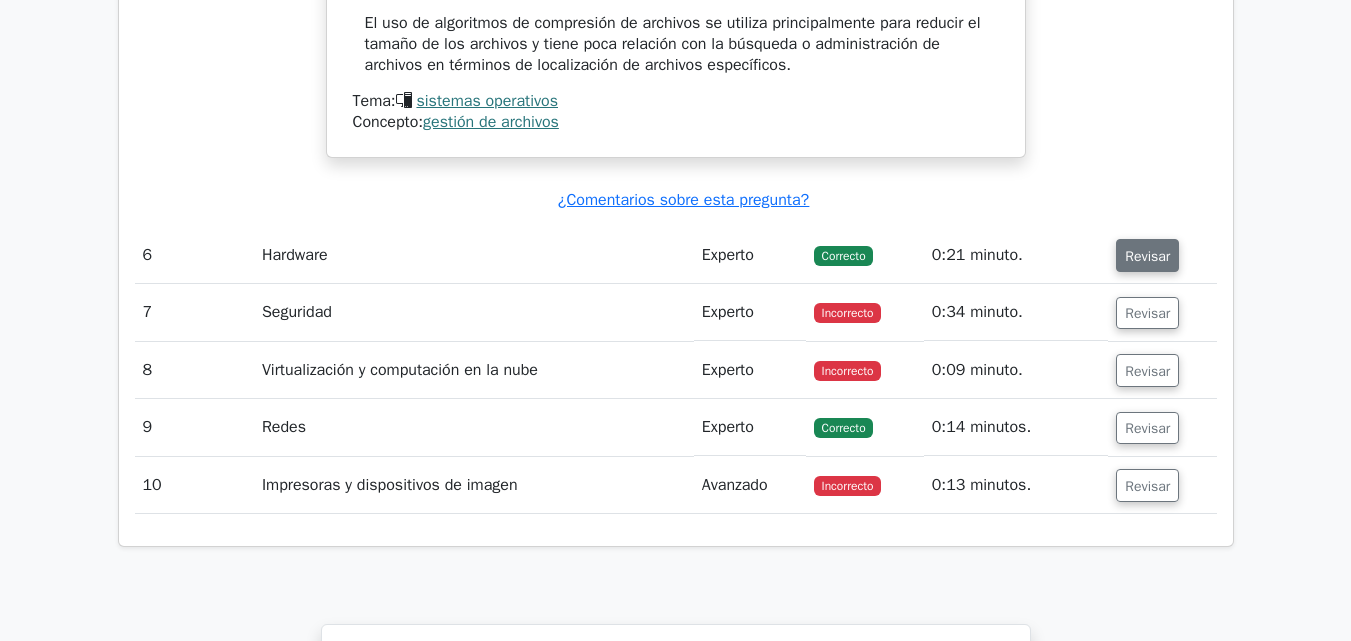 click on "Revisar" at bounding box center (1147, 255) 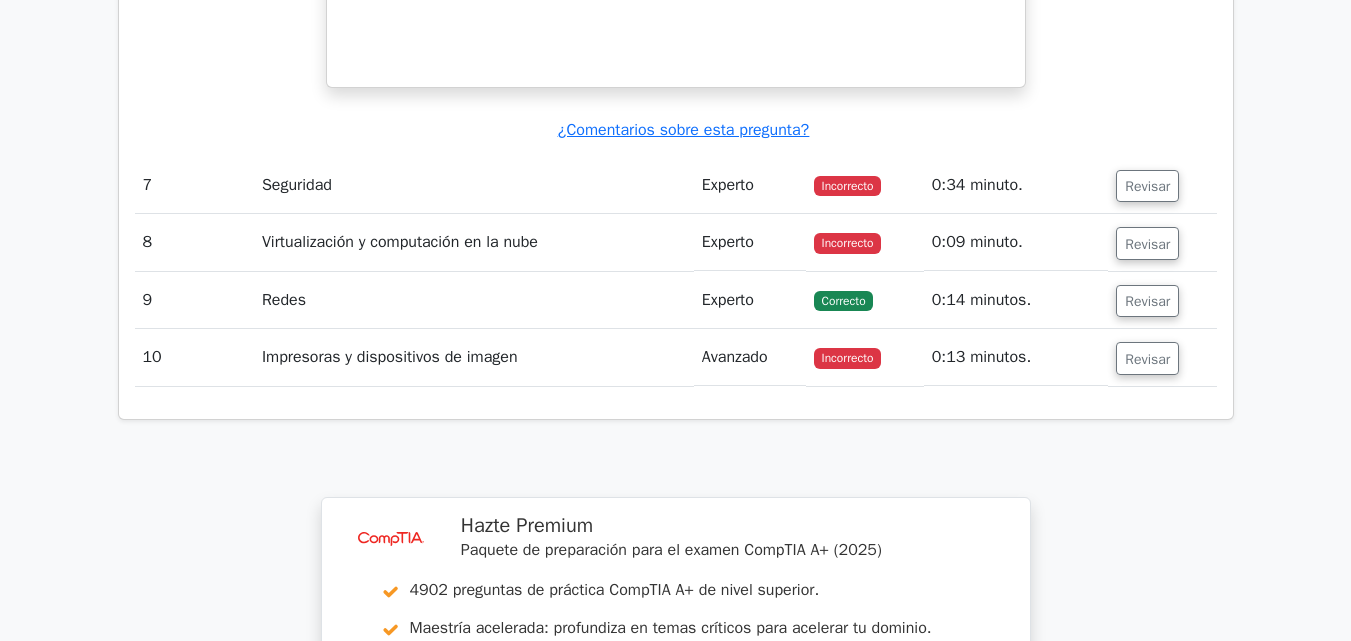 scroll, scrollTop: 7400, scrollLeft: 0, axis: vertical 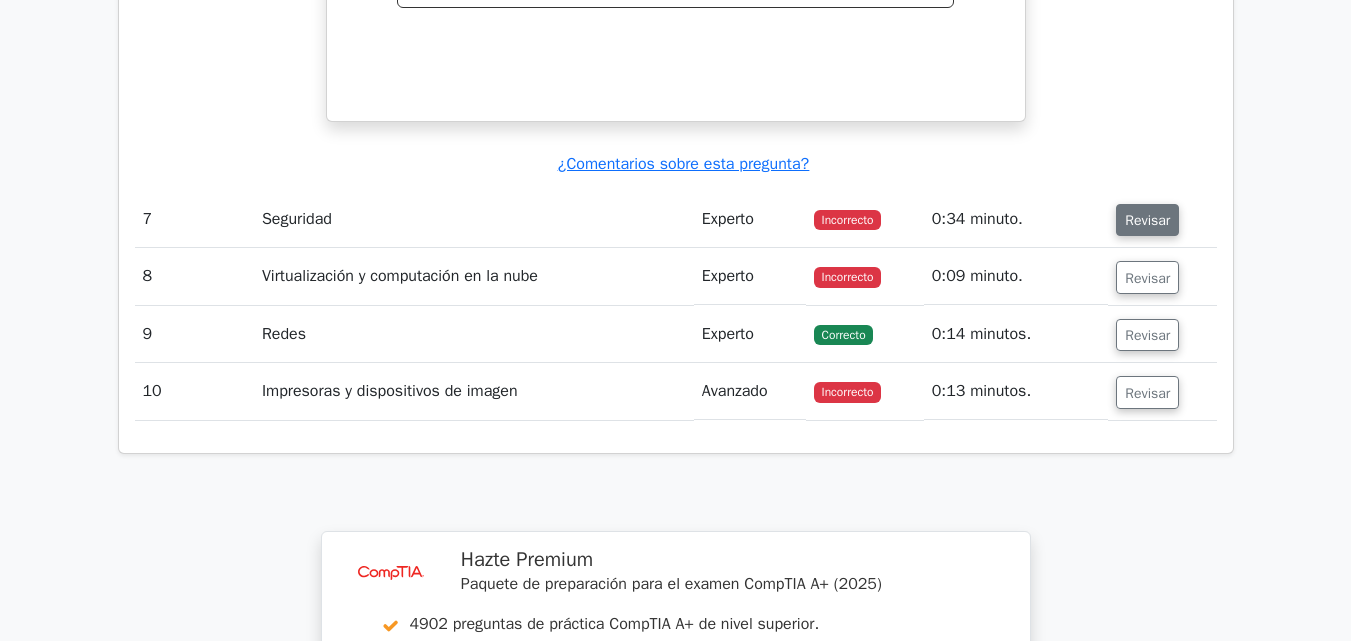 click on "Revisar" at bounding box center (1147, 220) 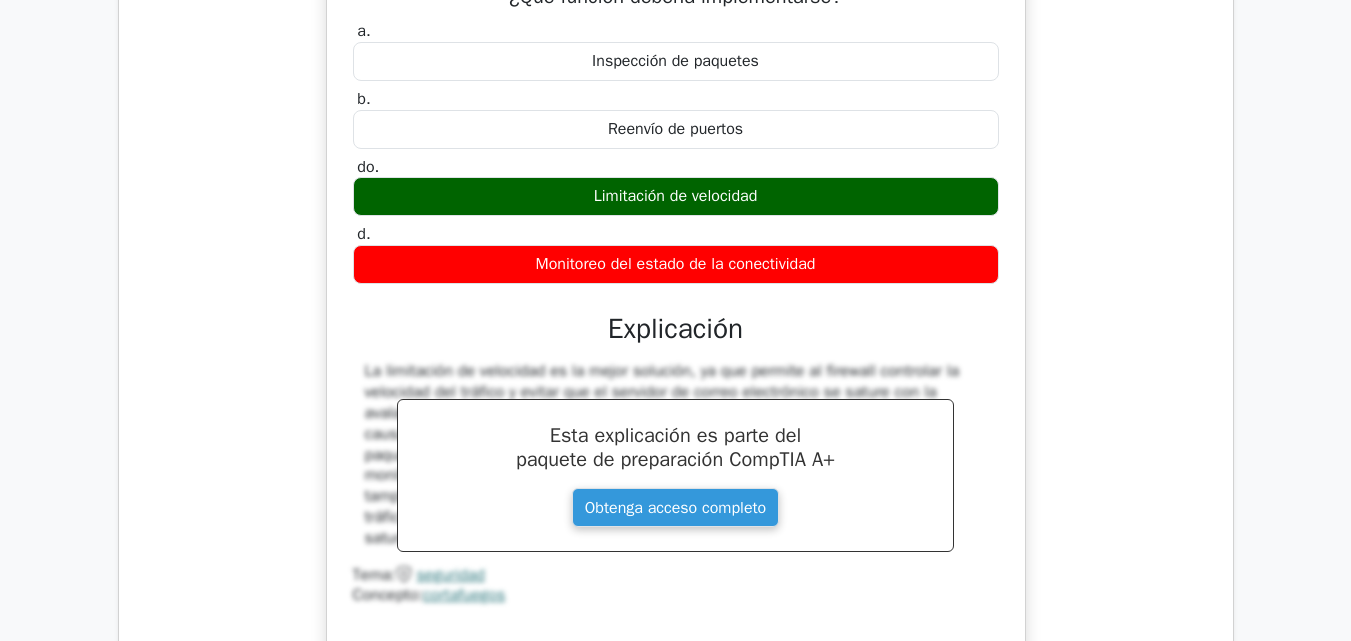 scroll, scrollTop: 8300, scrollLeft: 0, axis: vertical 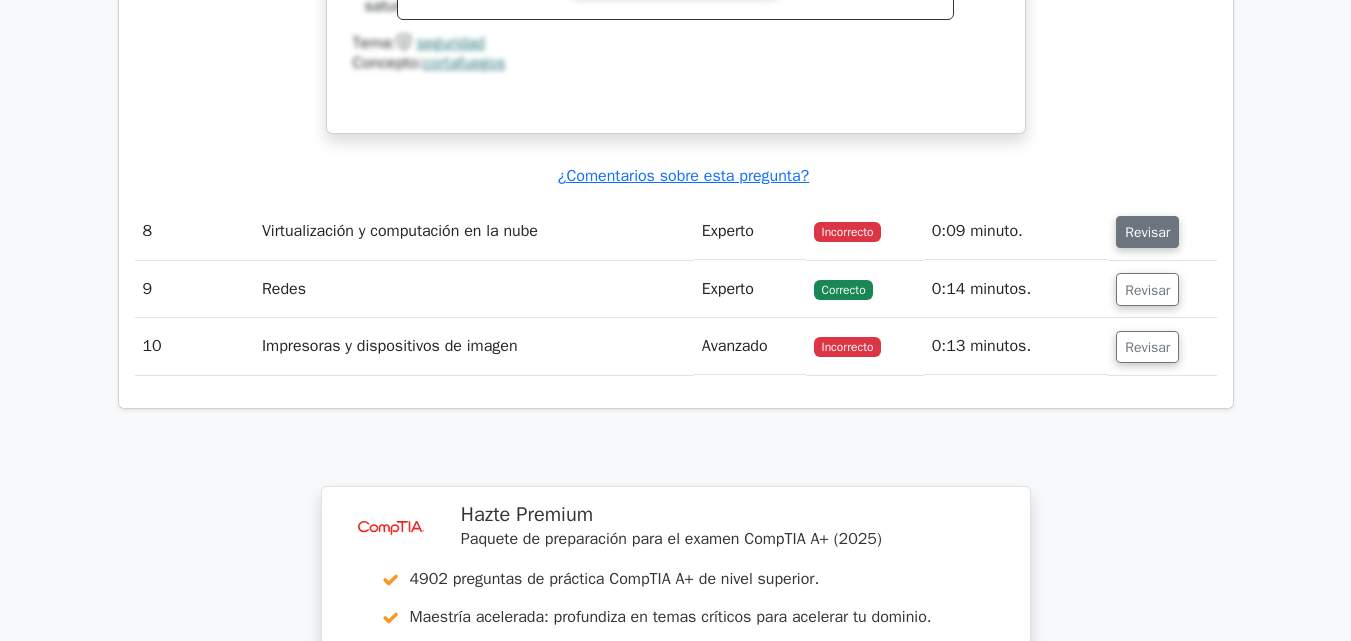 click on "Revisar" at bounding box center [1147, 232] 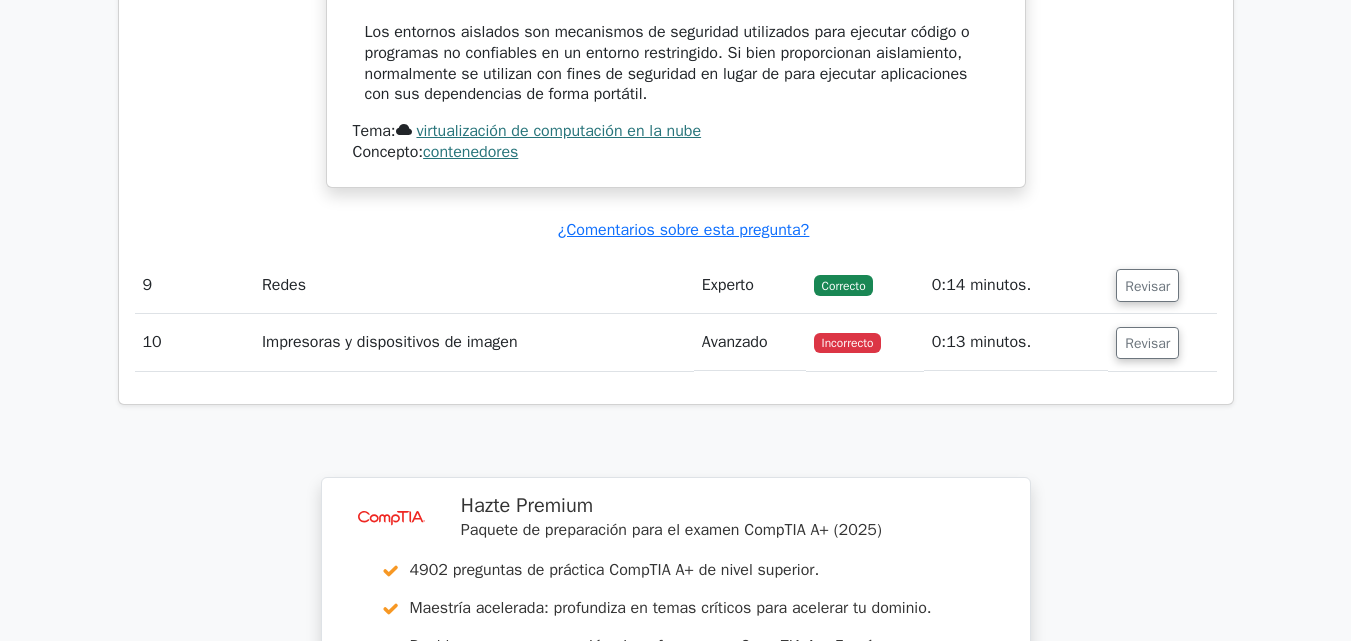 scroll, scrollTop: 9600, scrollLeft: 0, axis: vertical 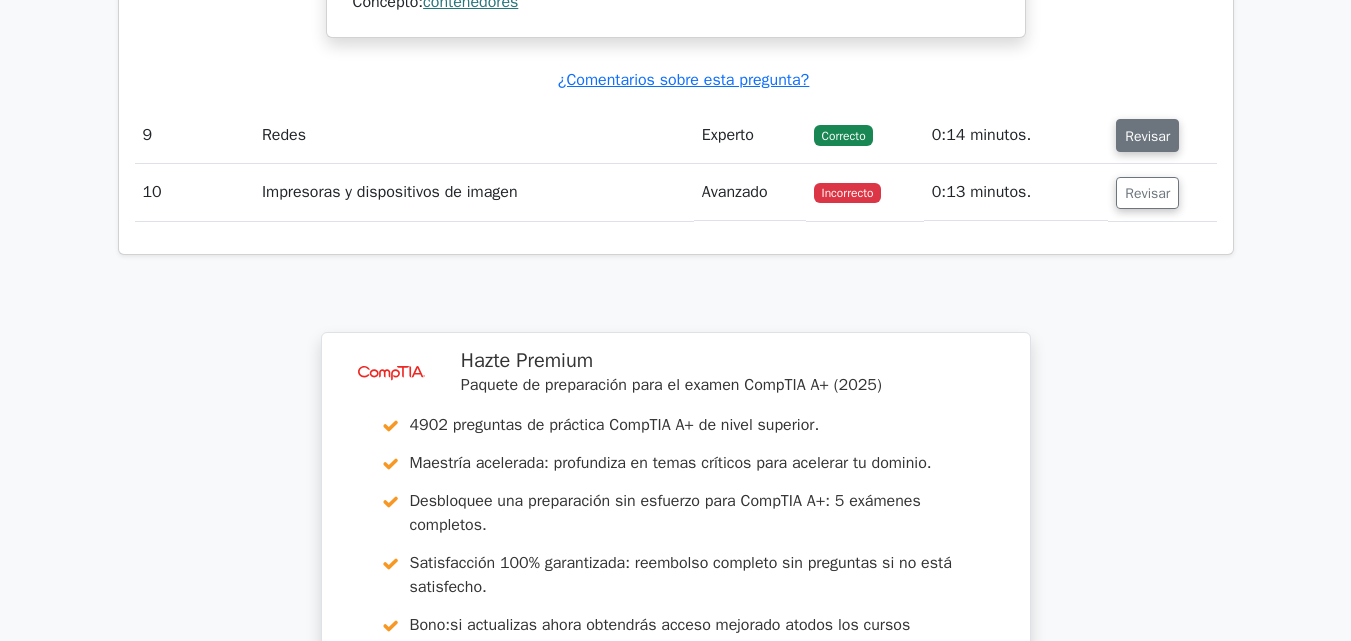 click on "Revisar" at bounding box center [1147, 136] 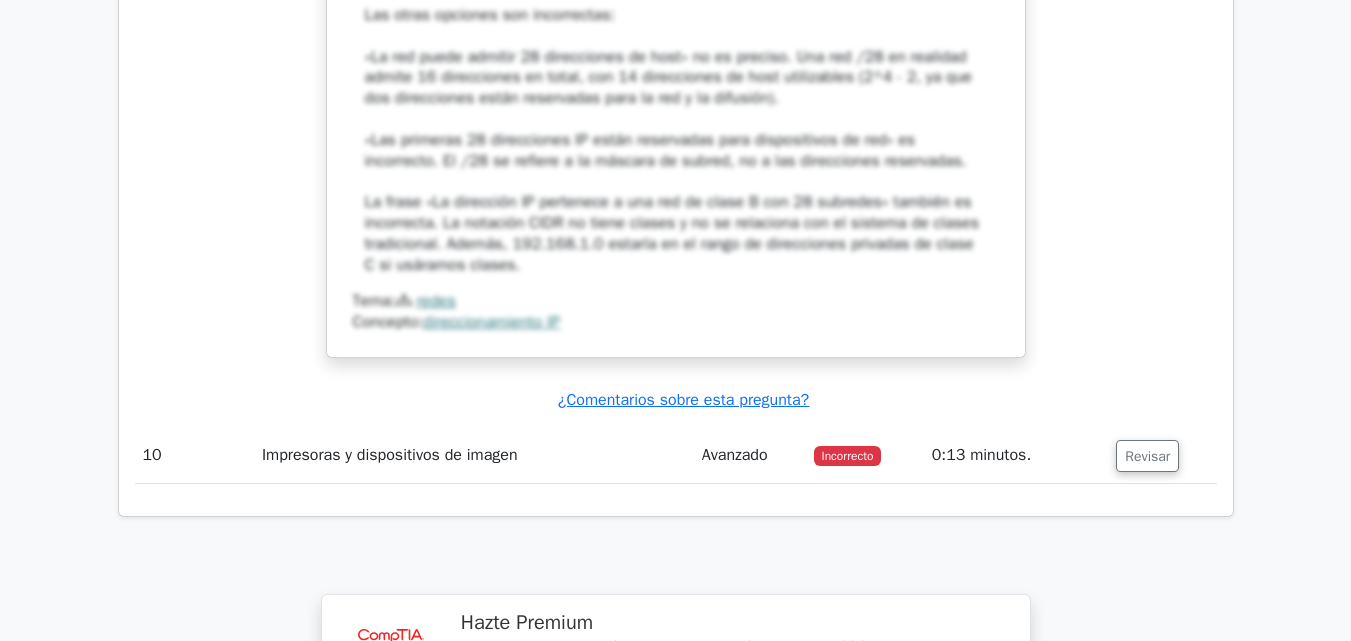 scroll, scrollTop: 10800, scrollLeft: 0, axis: vertical 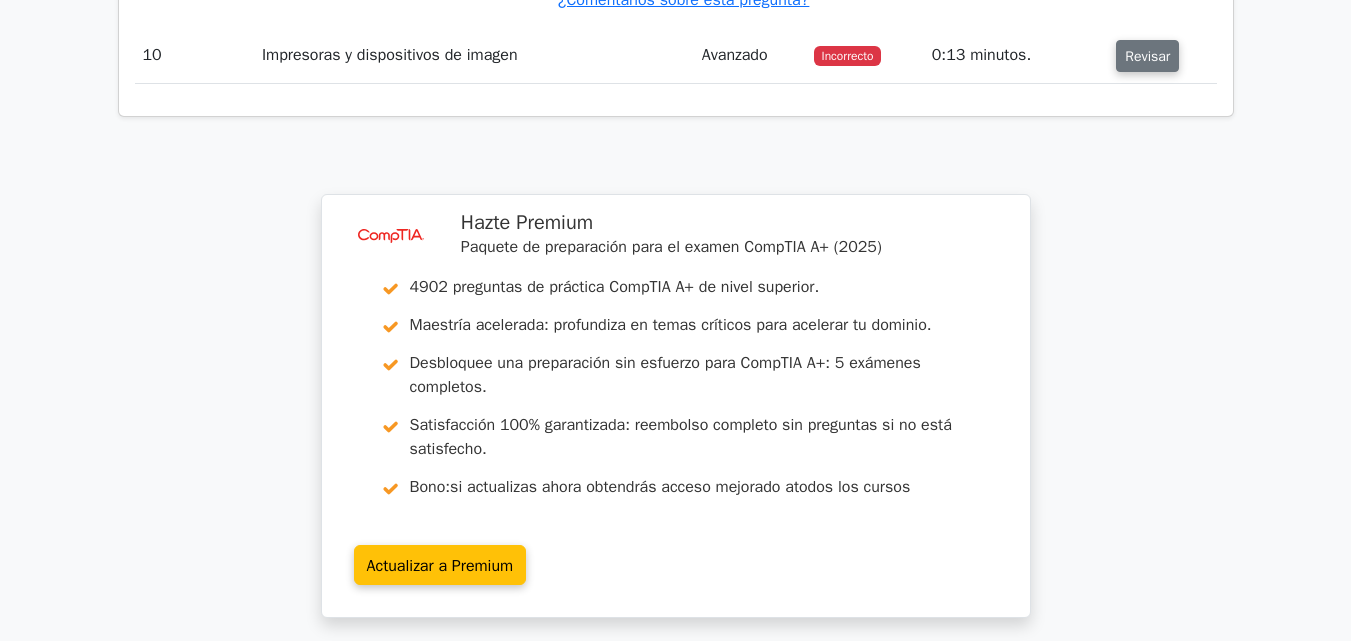 click on "Revisar" at bounding box center [1147, 56] 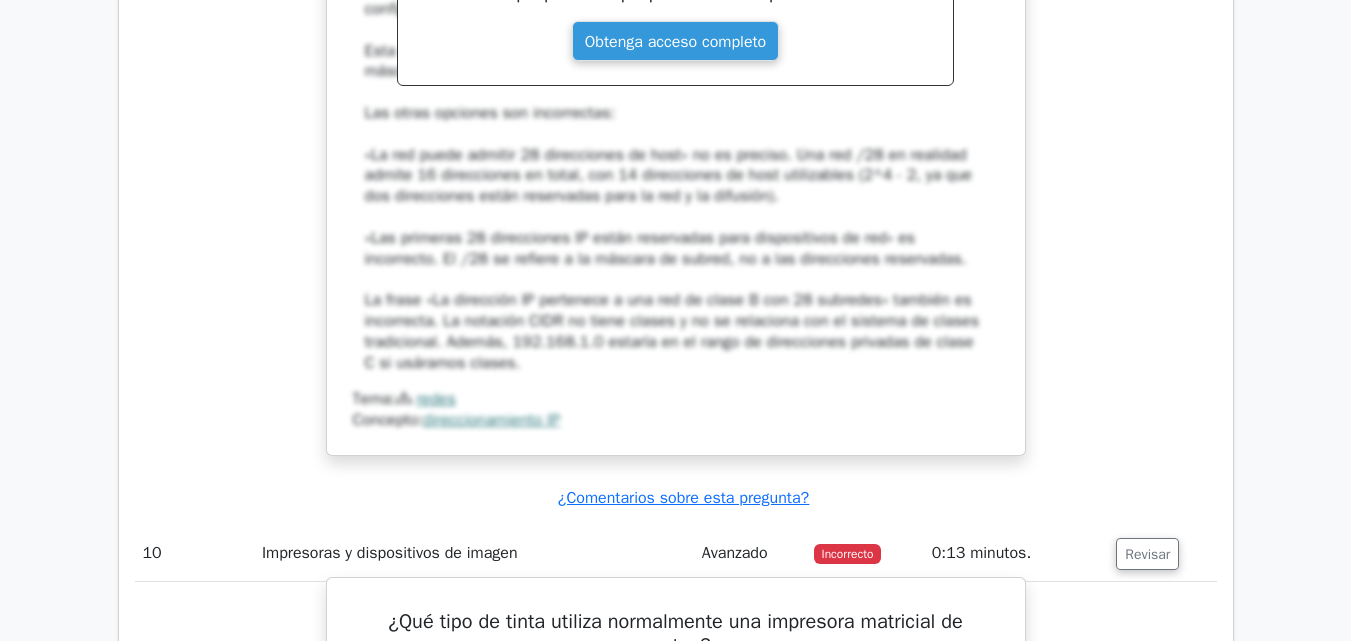 scroll, scrollTop: 10300, scrollLeft: 0, axis: vertical 